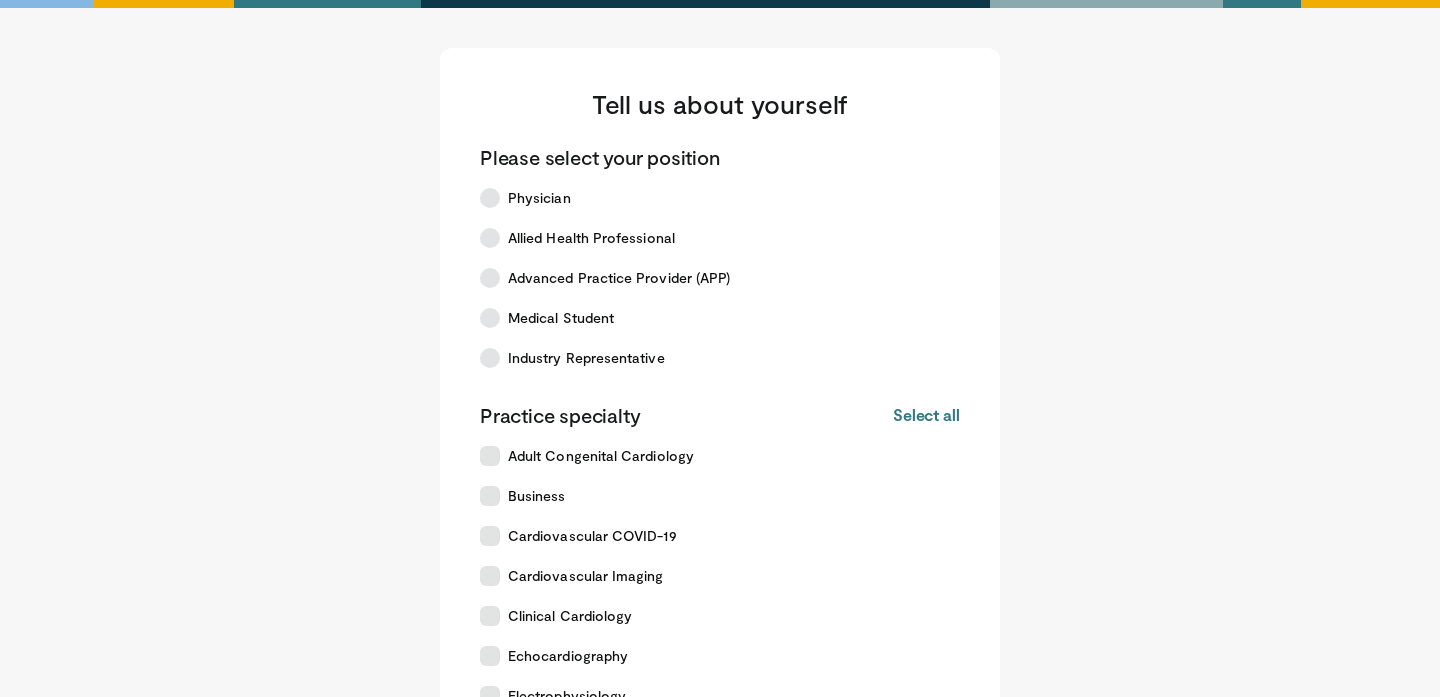scroll, scrollTop: 0, scrollLeft: 0, axis: both 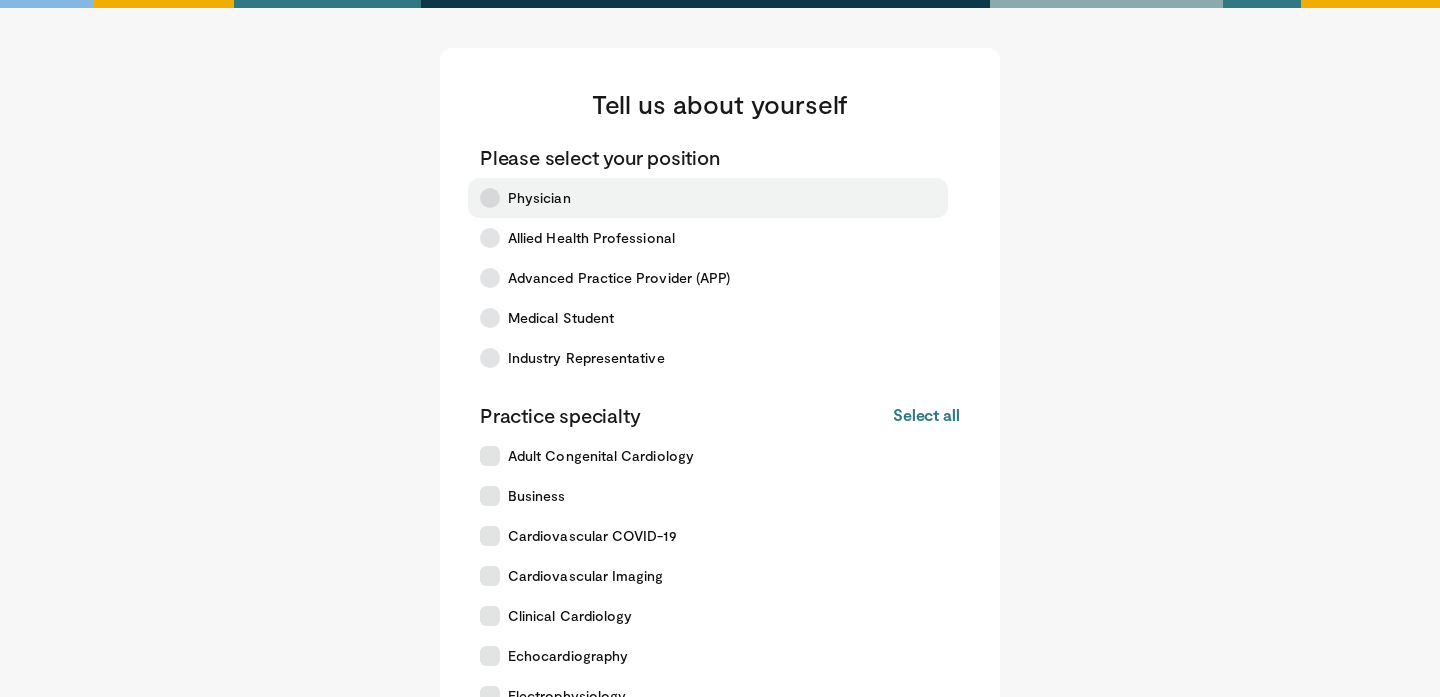 click on "Physician" at bounding box center [708, 198] 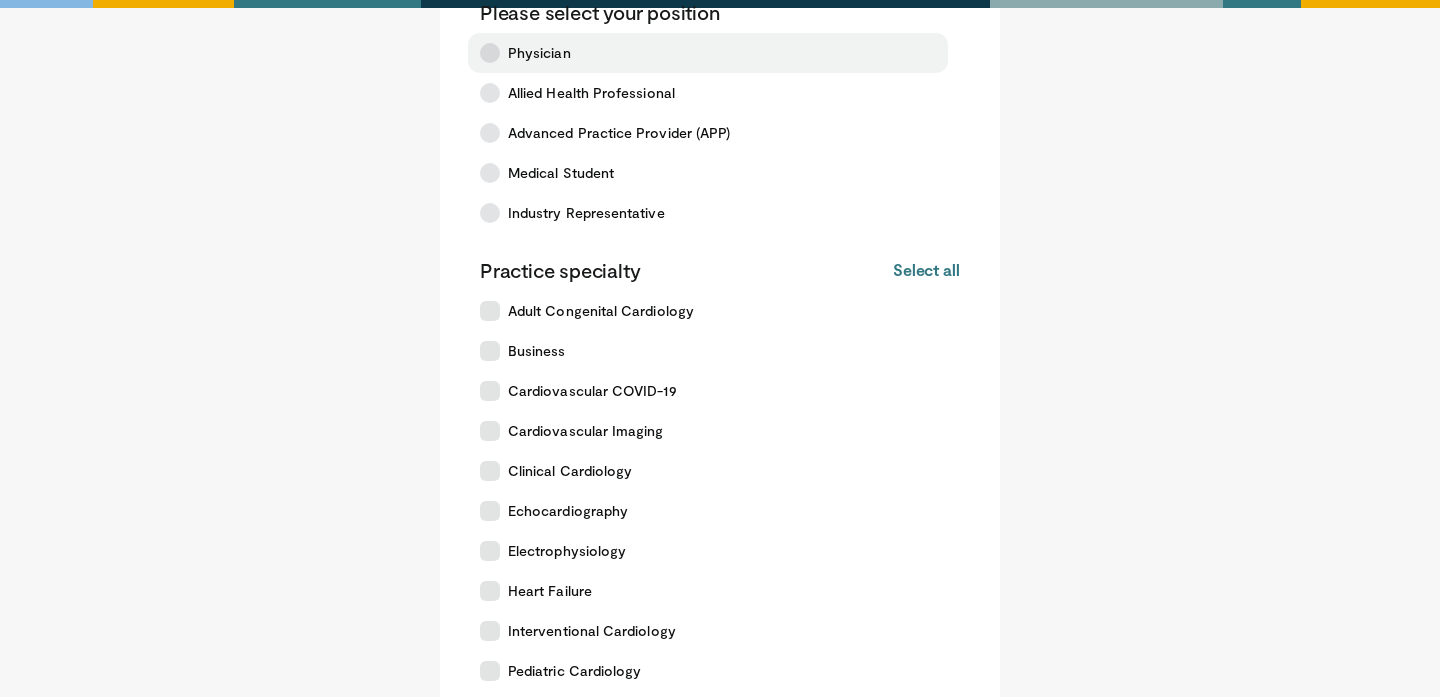 scroll, scrollTop: 304, scrollLeft: 0, axis: vertical 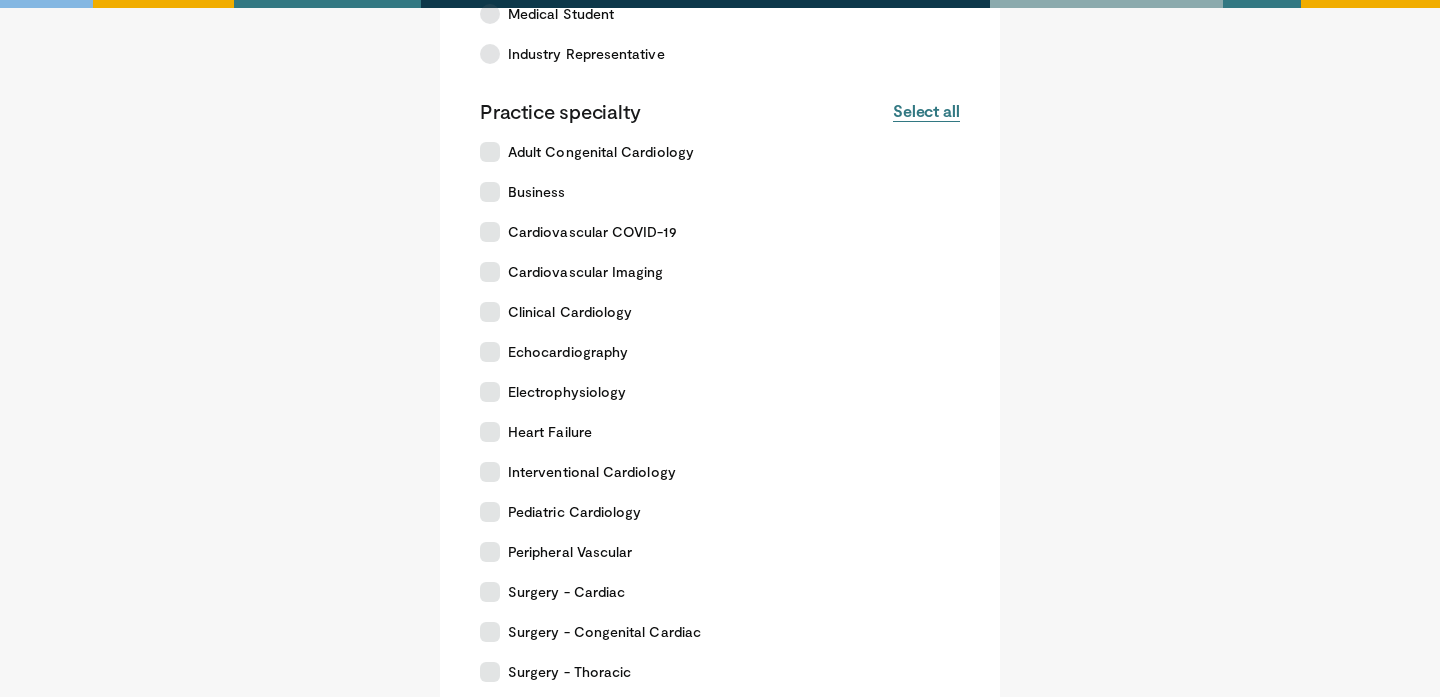 click on "Select all" at bounding box center (926, 111) 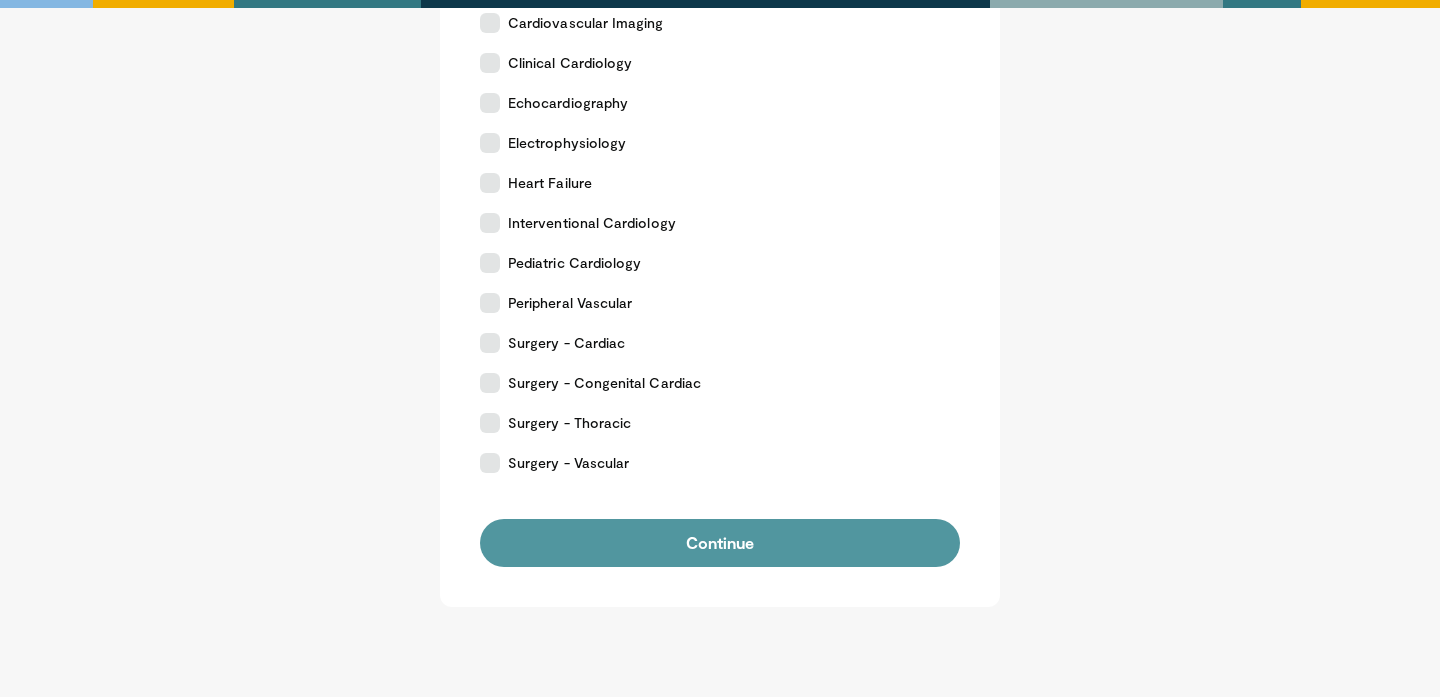 scroll, scrollTop: 523, scrollLeft: 0, axis: vertical 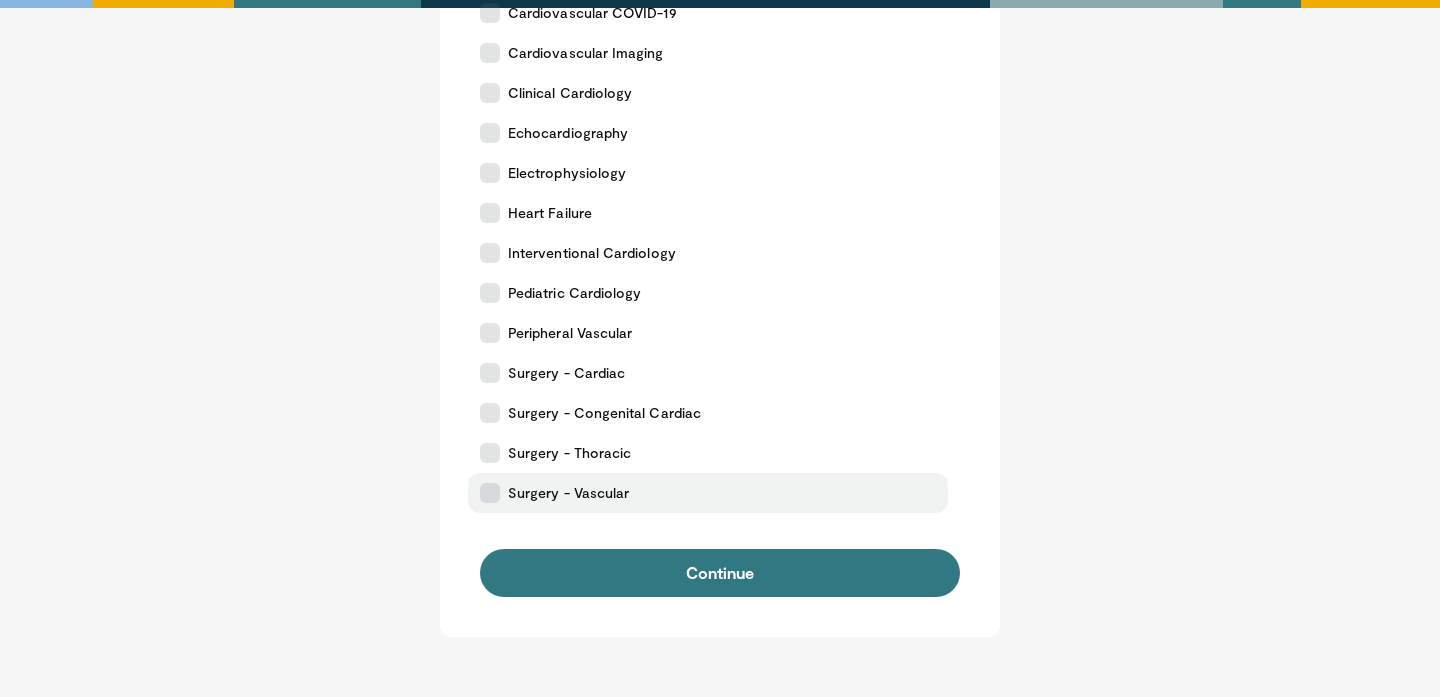 click at bounding box center [490, 493] 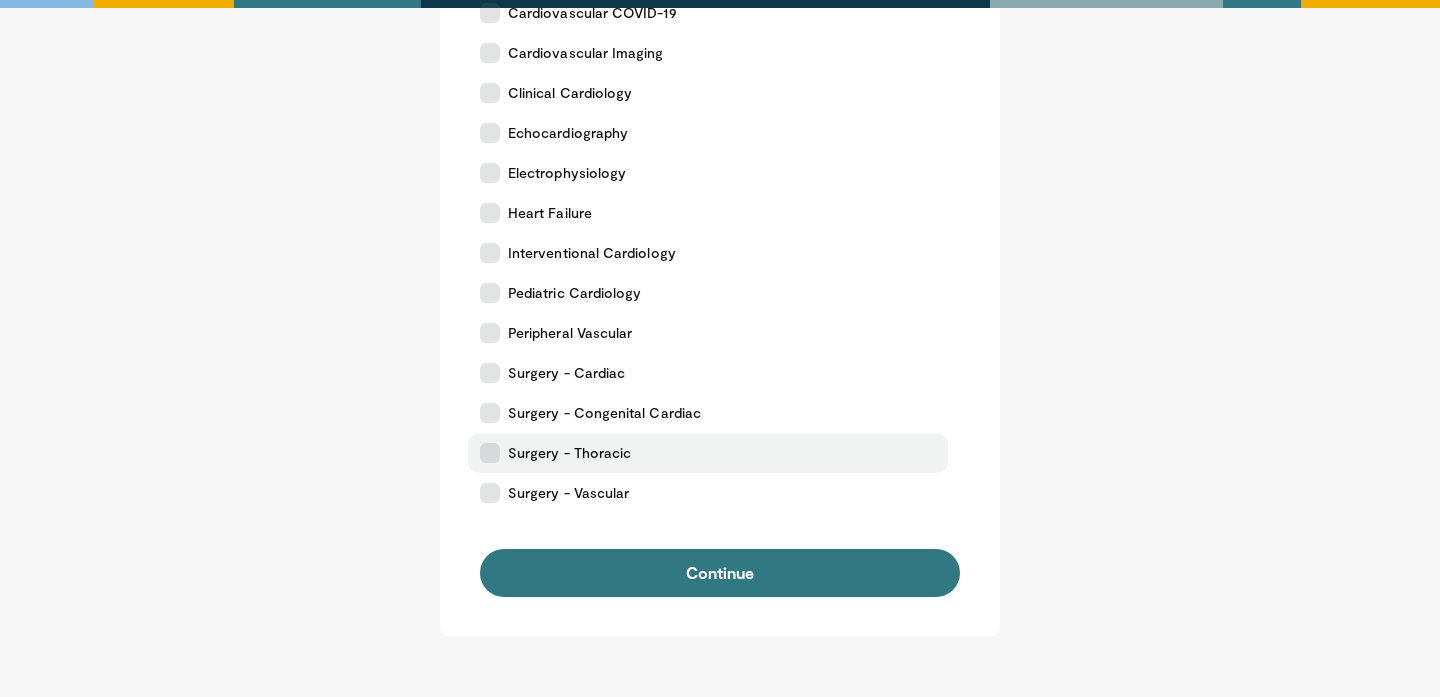 click at bounding box center [490, 453] 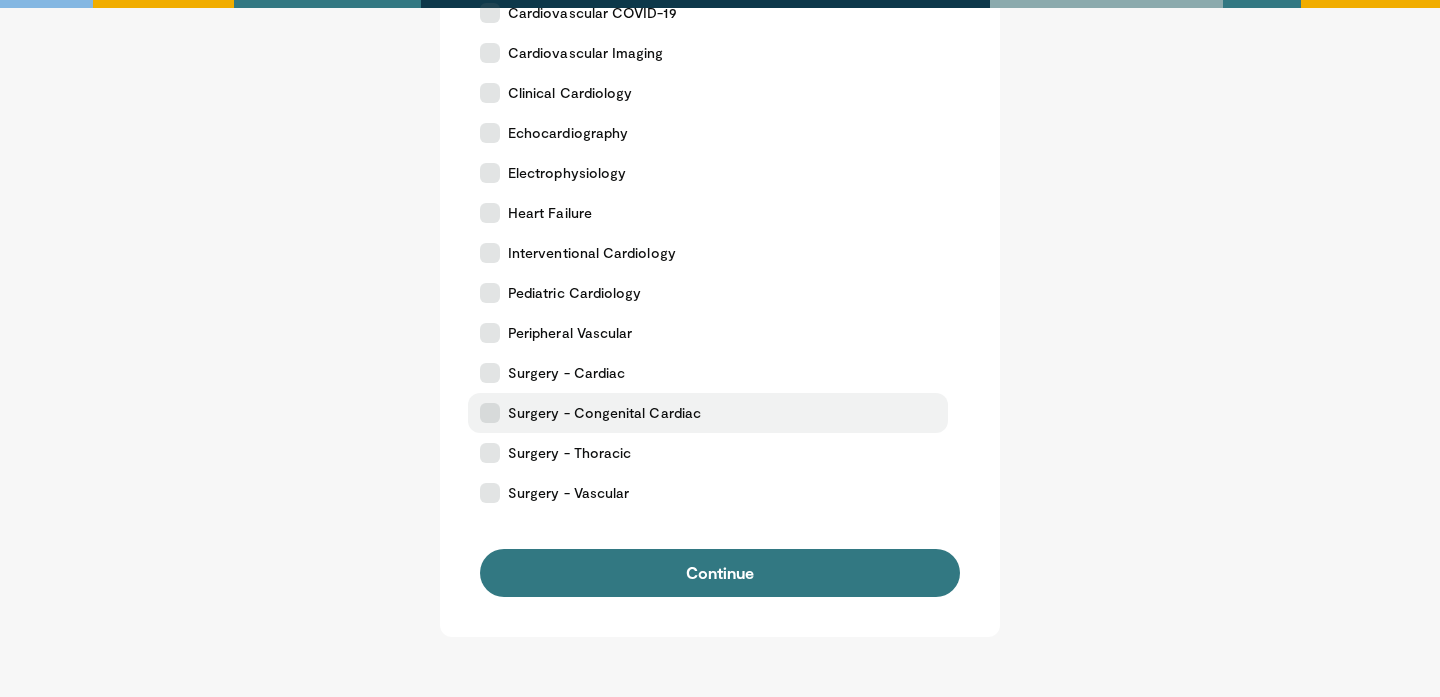 click on "Surgery - Congenital Cardiac" at bounding box center [708, 413] 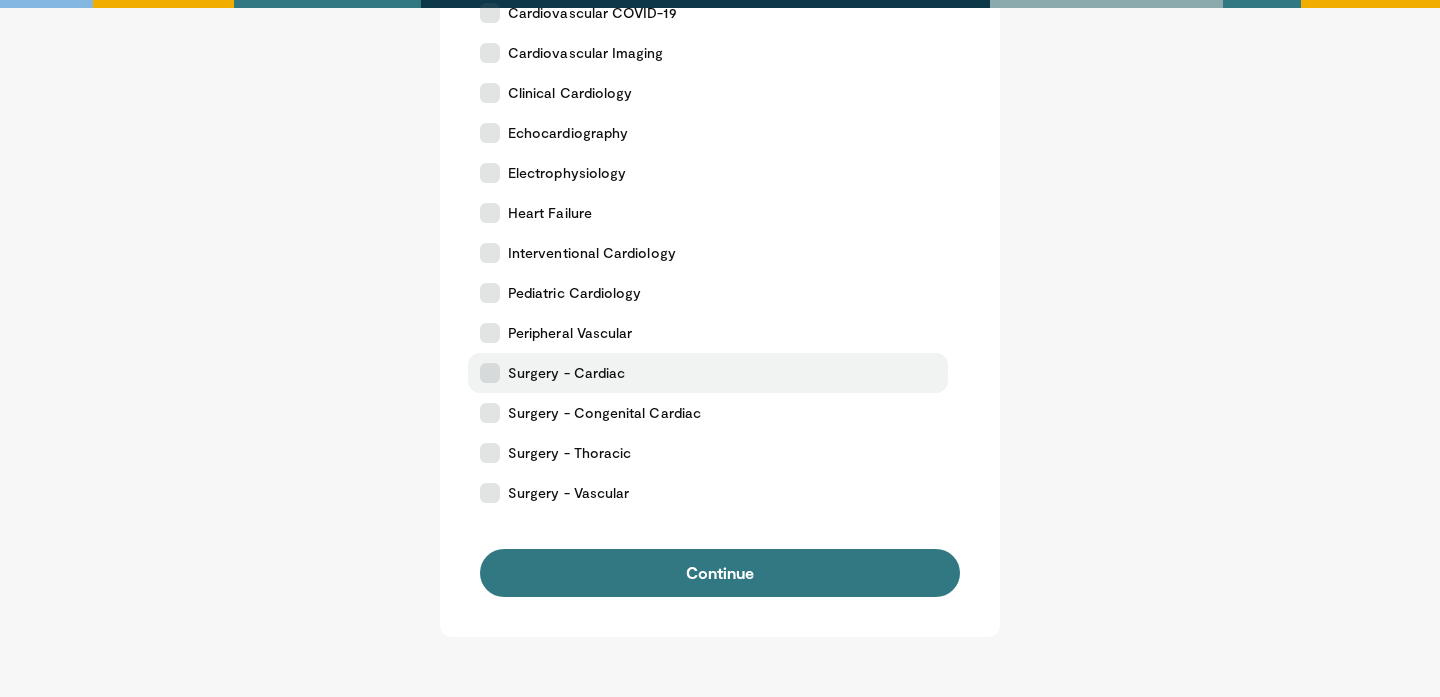 click at bounding box center (490, 373) 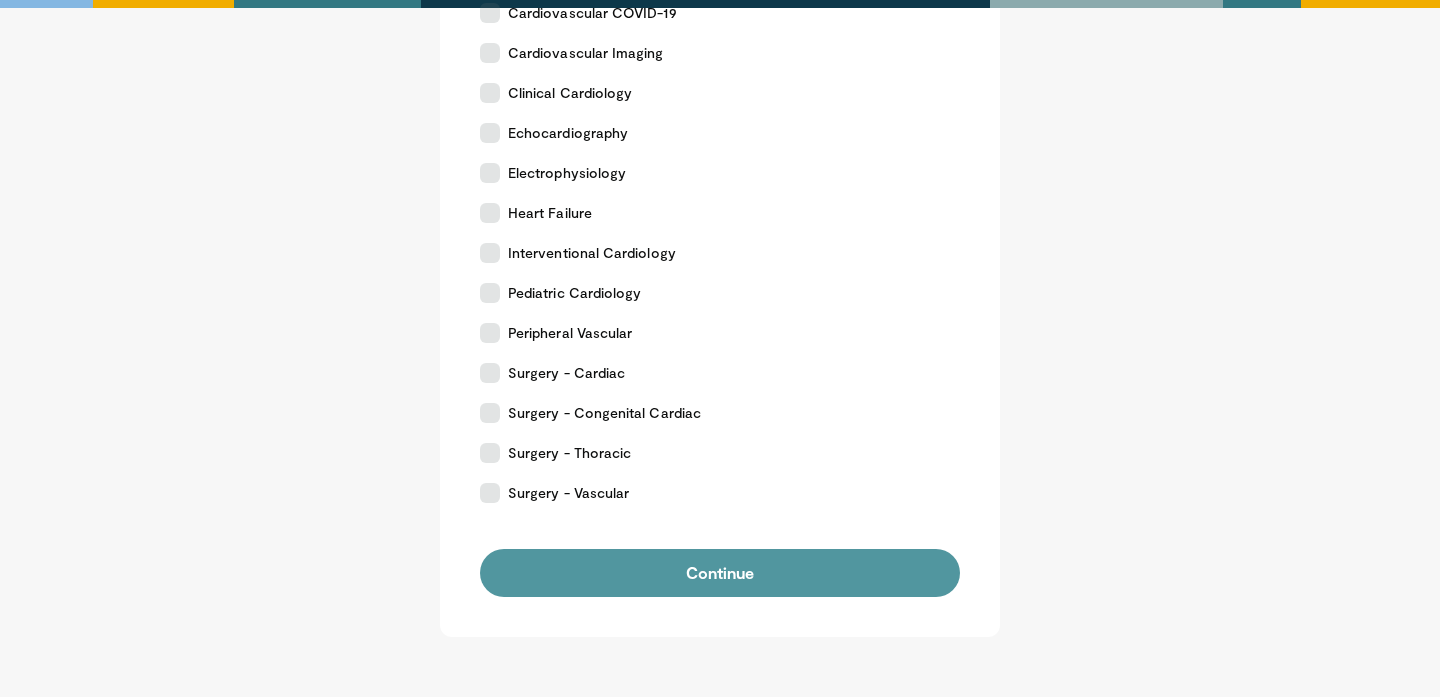 click on "Continue" at bounding box center [720, 573] 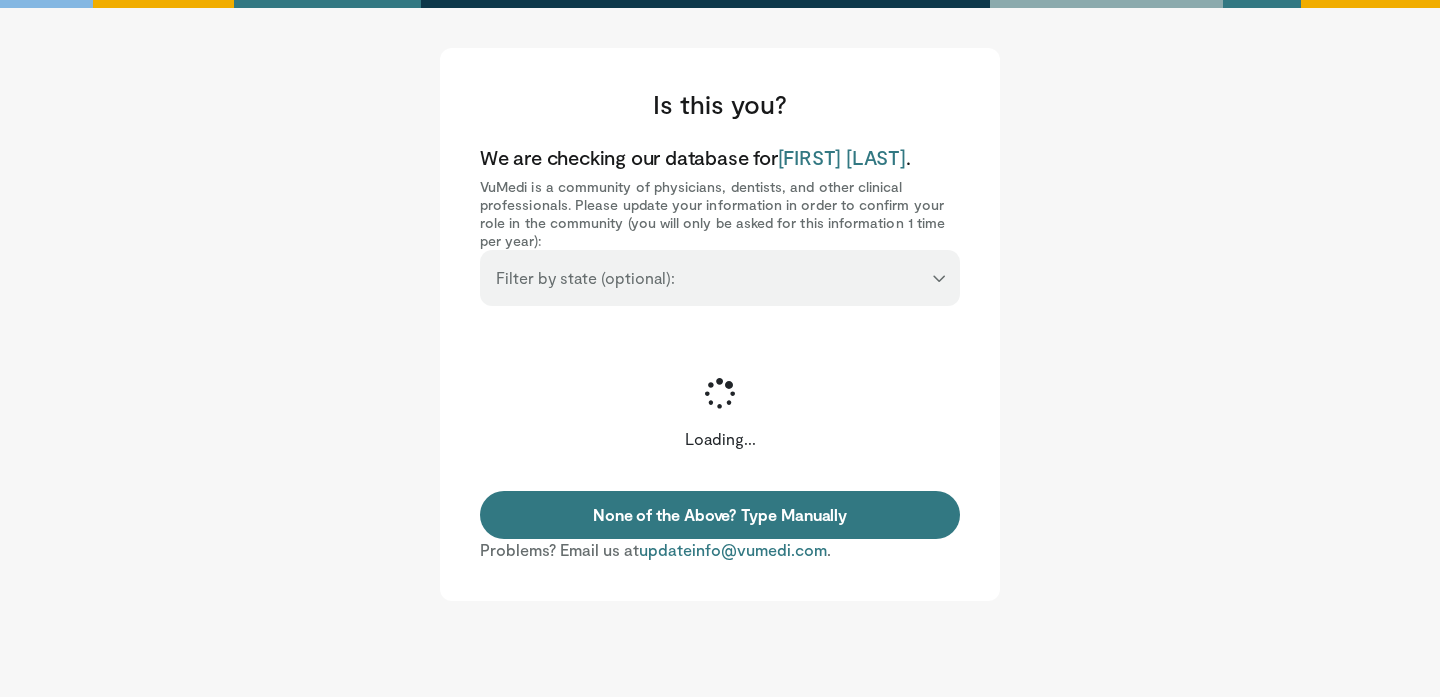 scroll, scrollTop: 0, scrollLeft: 0, axis: both 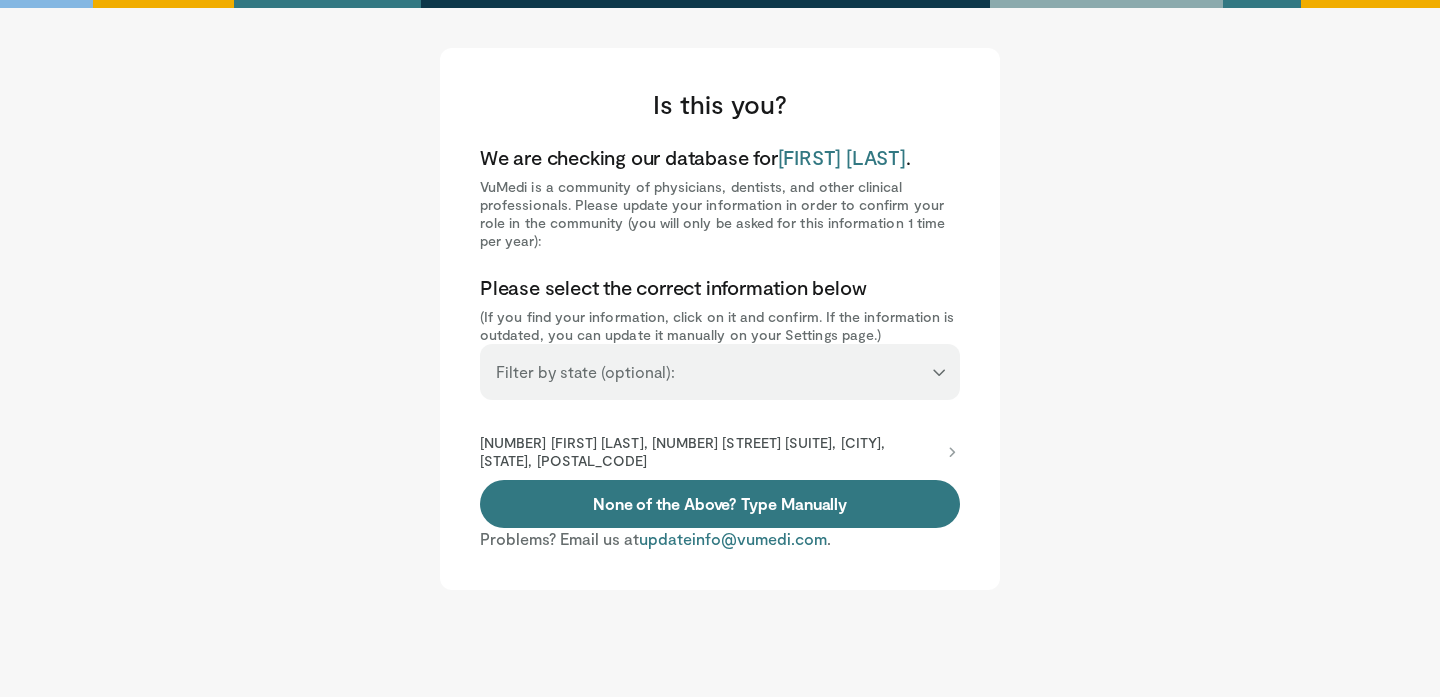 click on "**********" at bounding box center (720, 372) 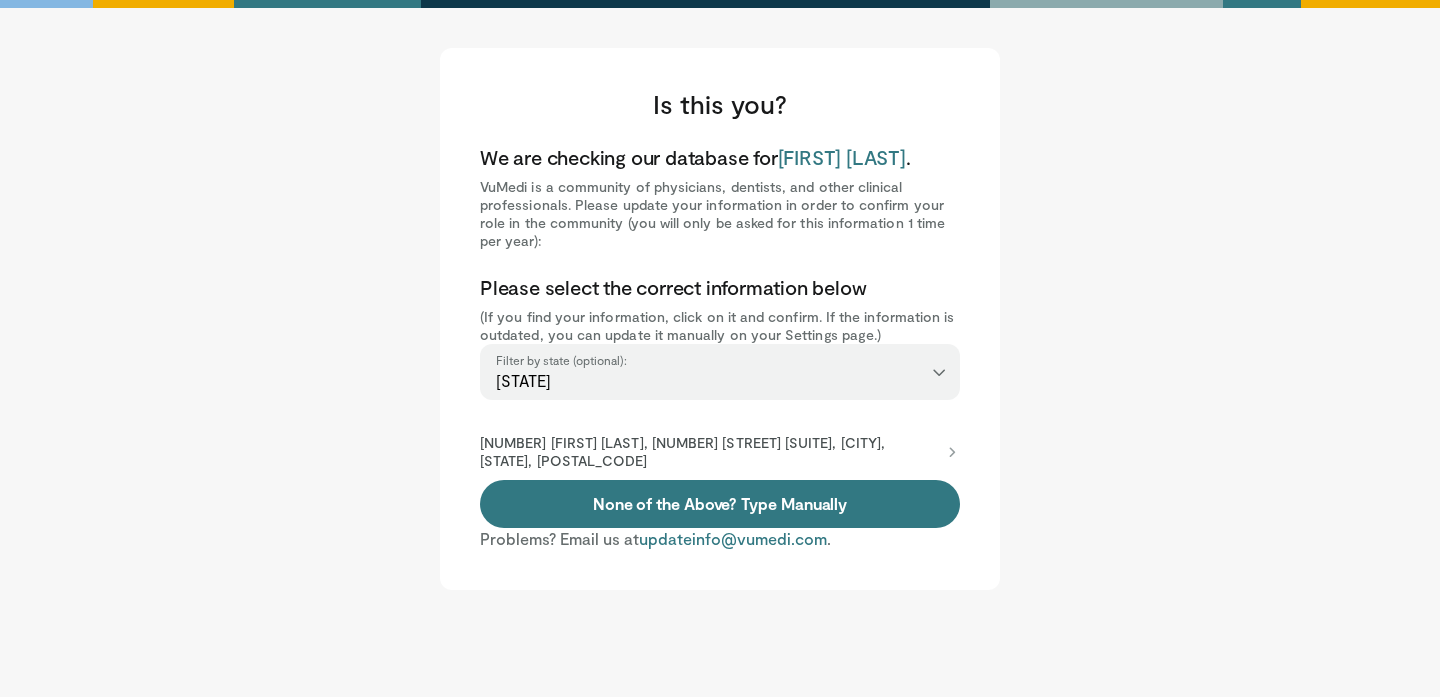 click at bounding box center (952, 452) 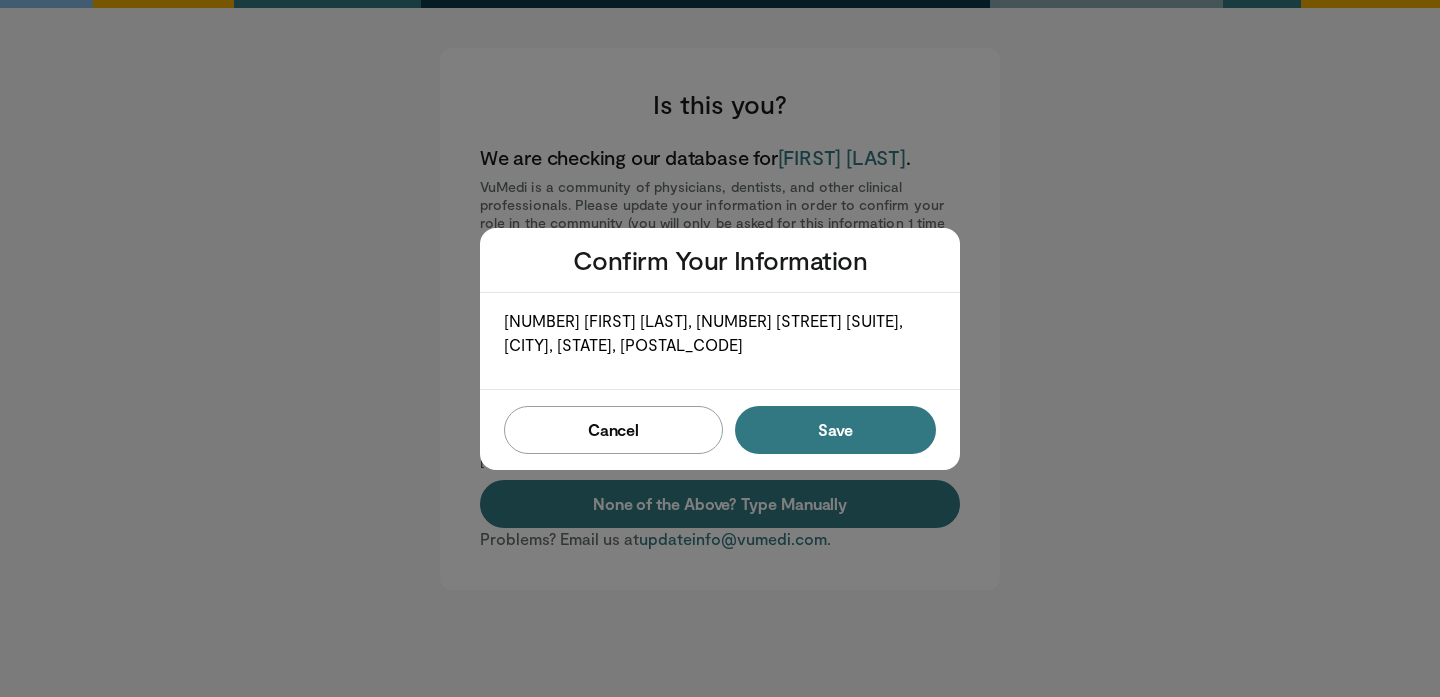 click on "Cancel" at bounding box center [613, 430] 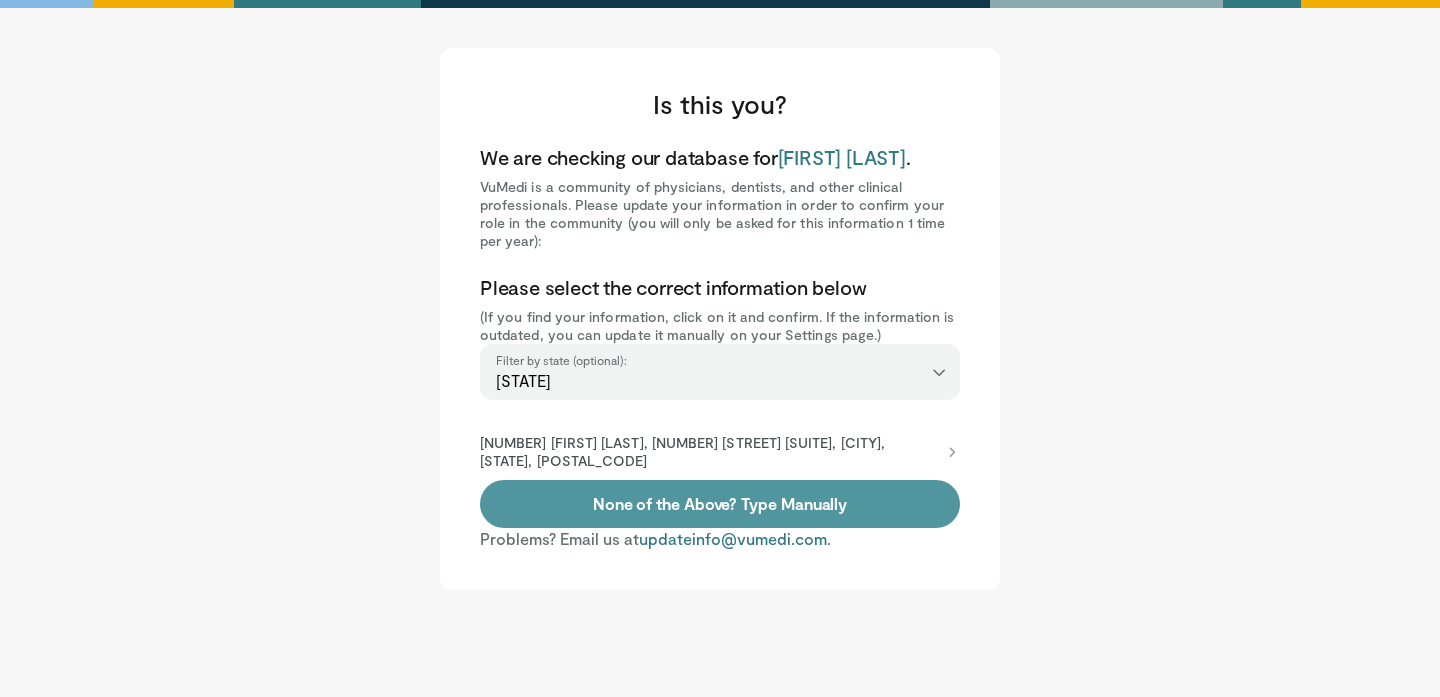 click on "None of the Above? Type Manually" at bounding box center (720, 504) 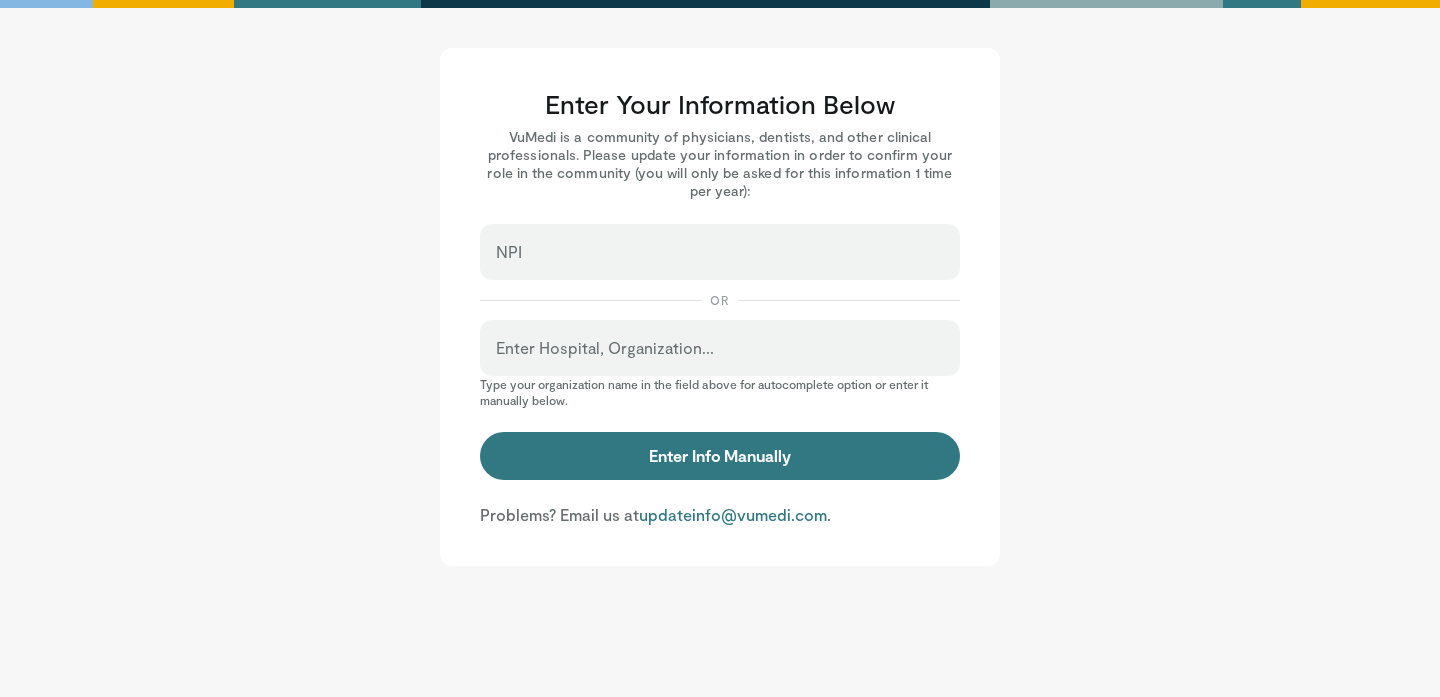 scroll, scrollTop: 0, scrollLeft: 0, axis: both 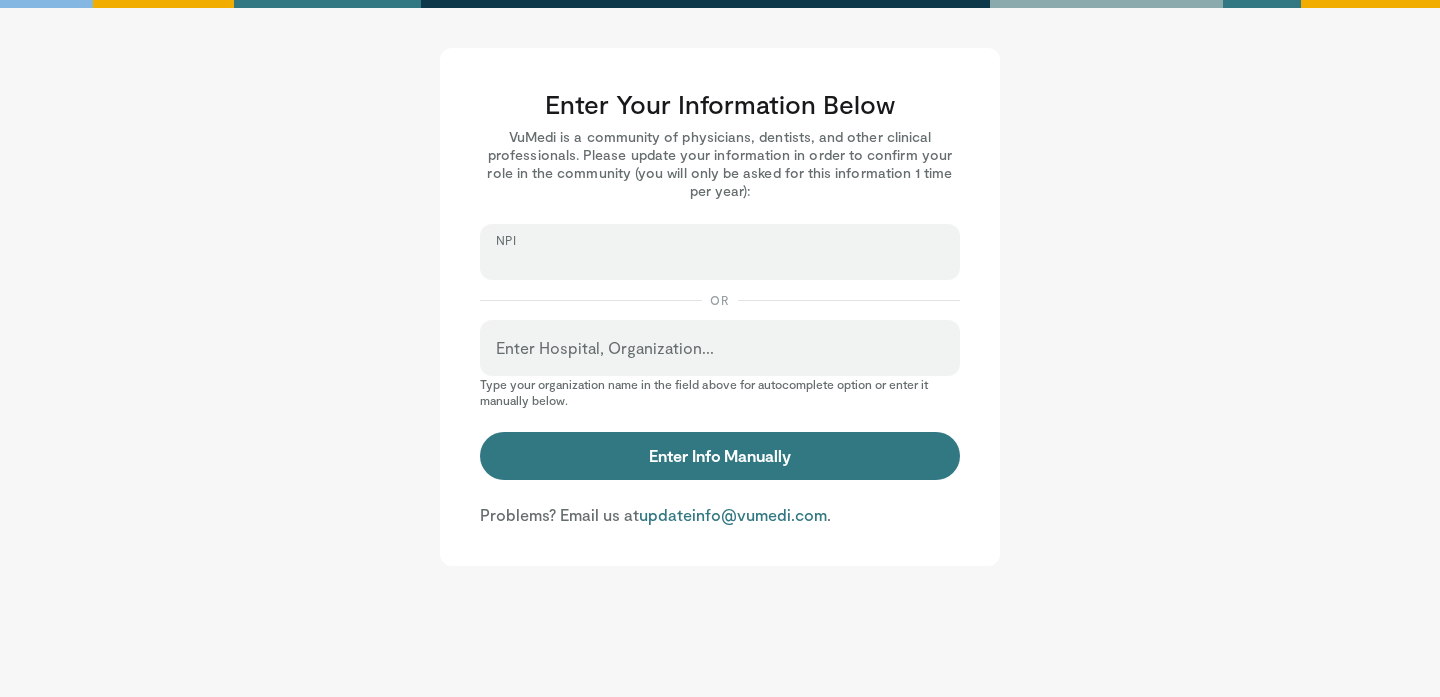 click on "NPI" at bounding box center (720, 261) 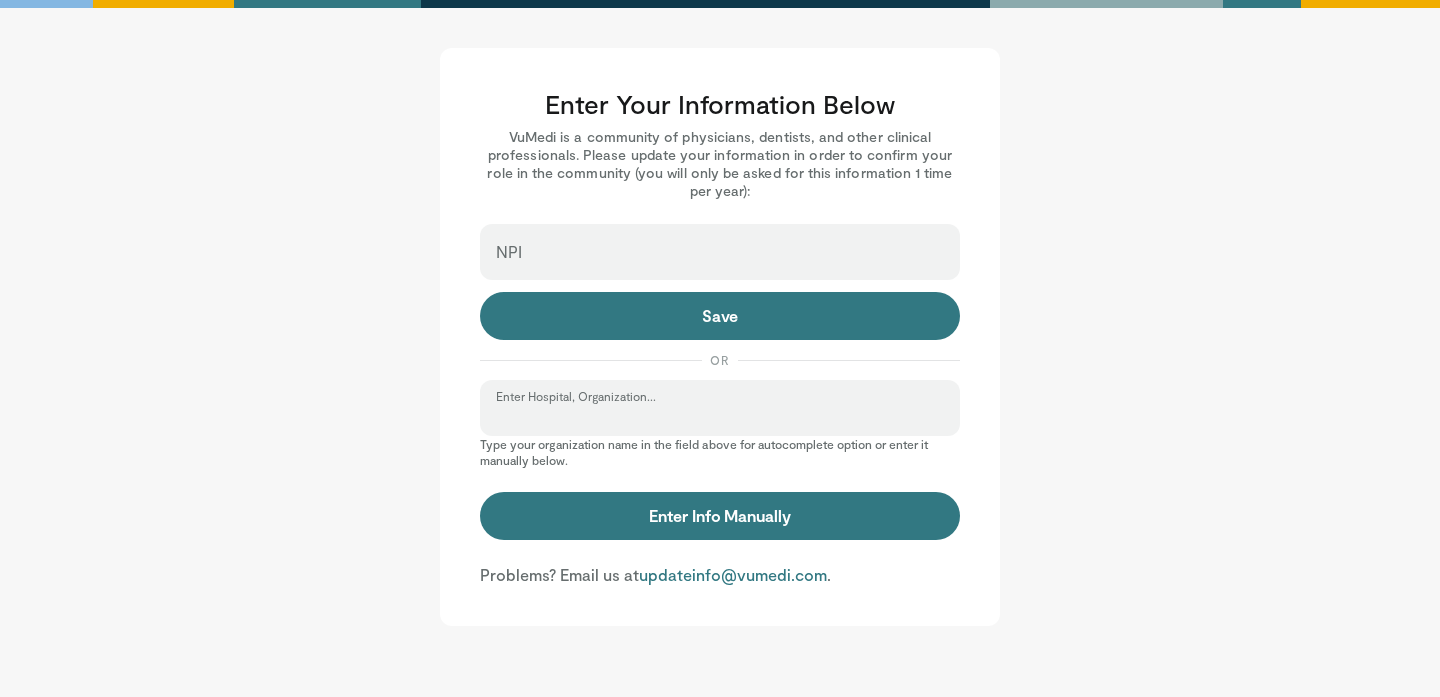 click on "Enter Hospital, Organization..." at bounding box center [720, 417] 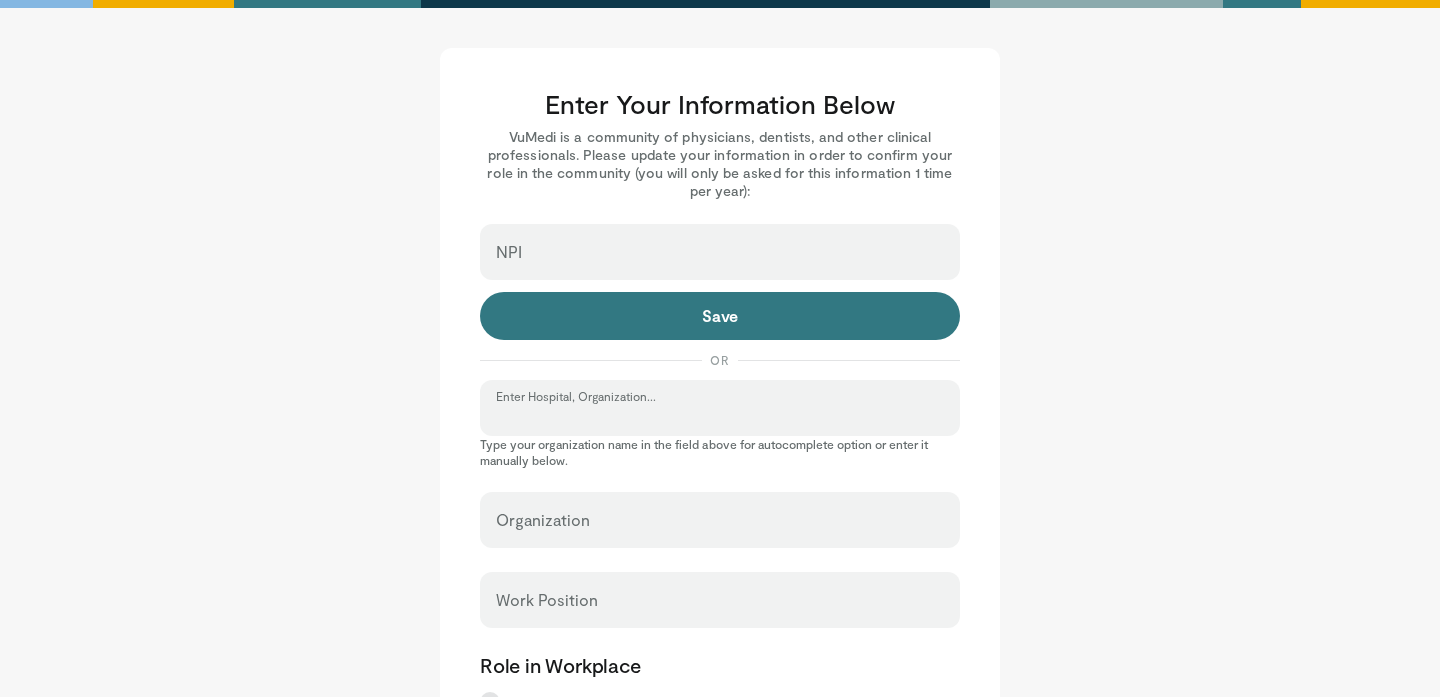click on "Enter Hospital, Organization..." at bounding box center [720, 417] 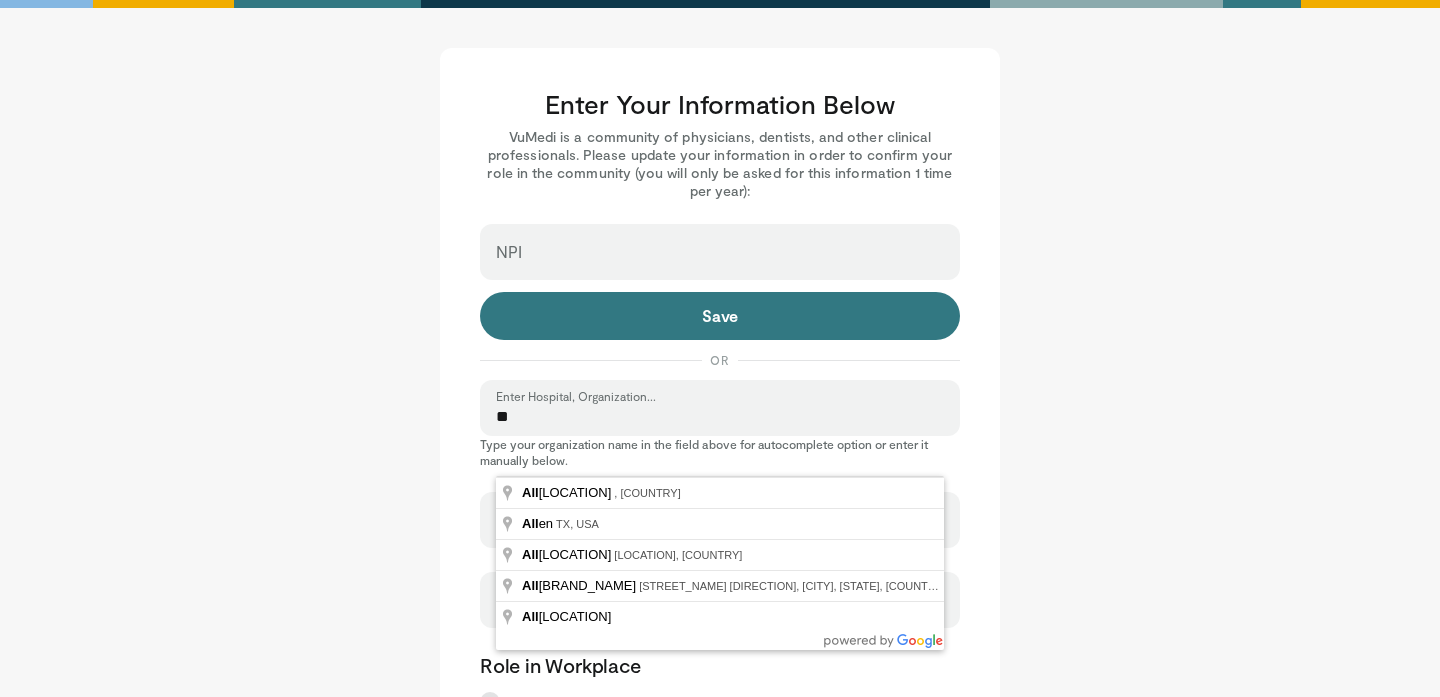 type on "*" 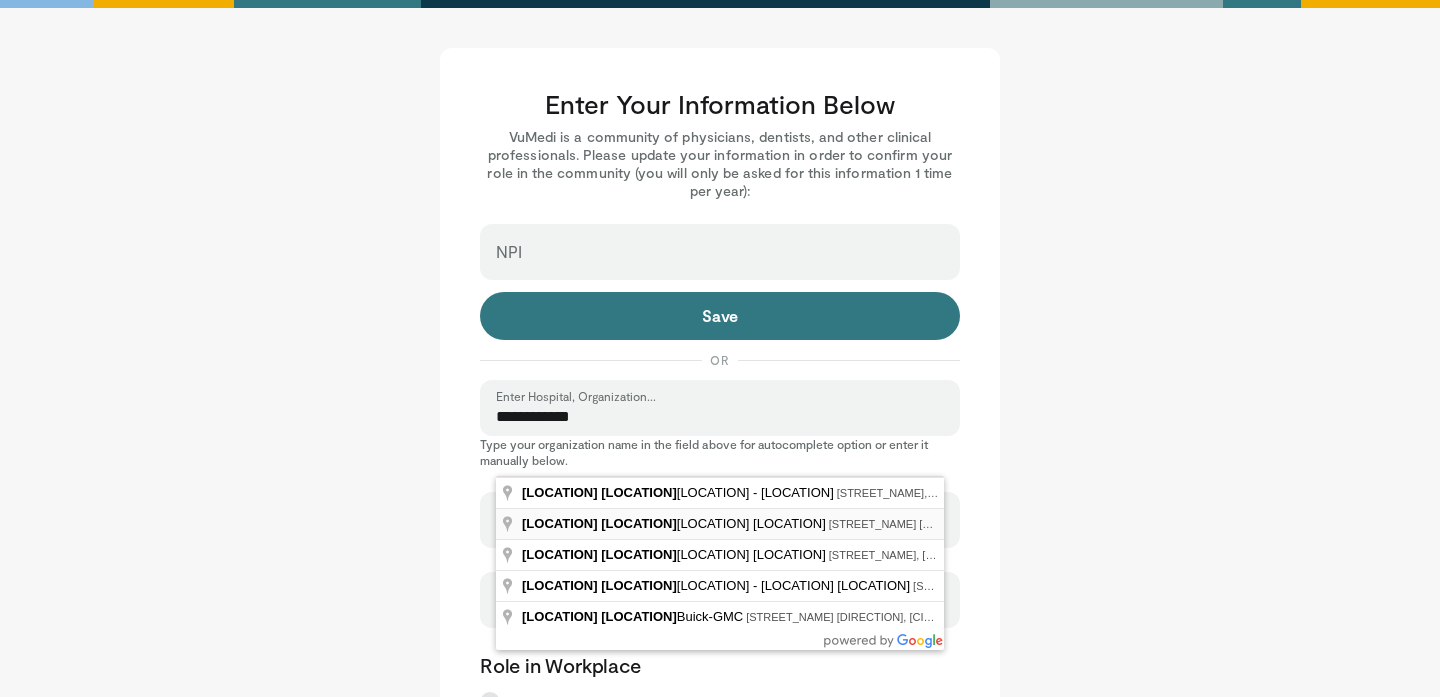 type on "**********" 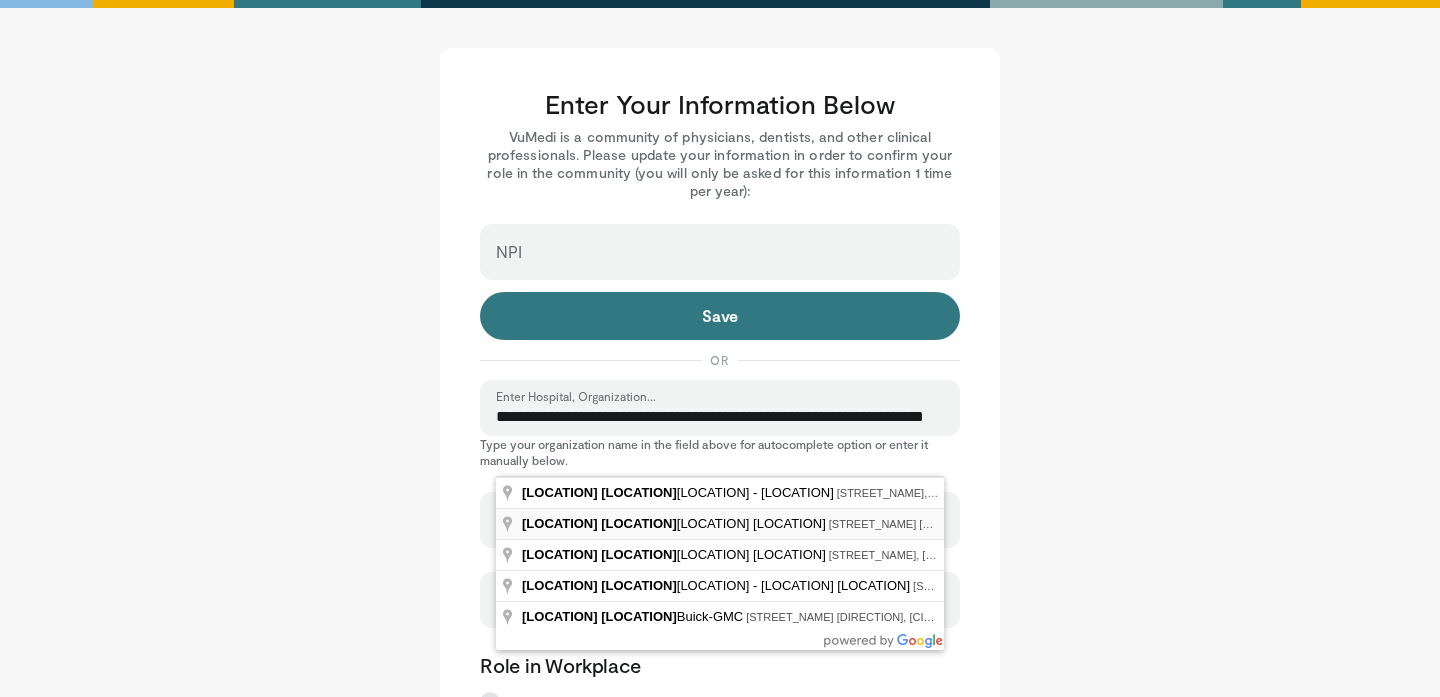 type on "**********" 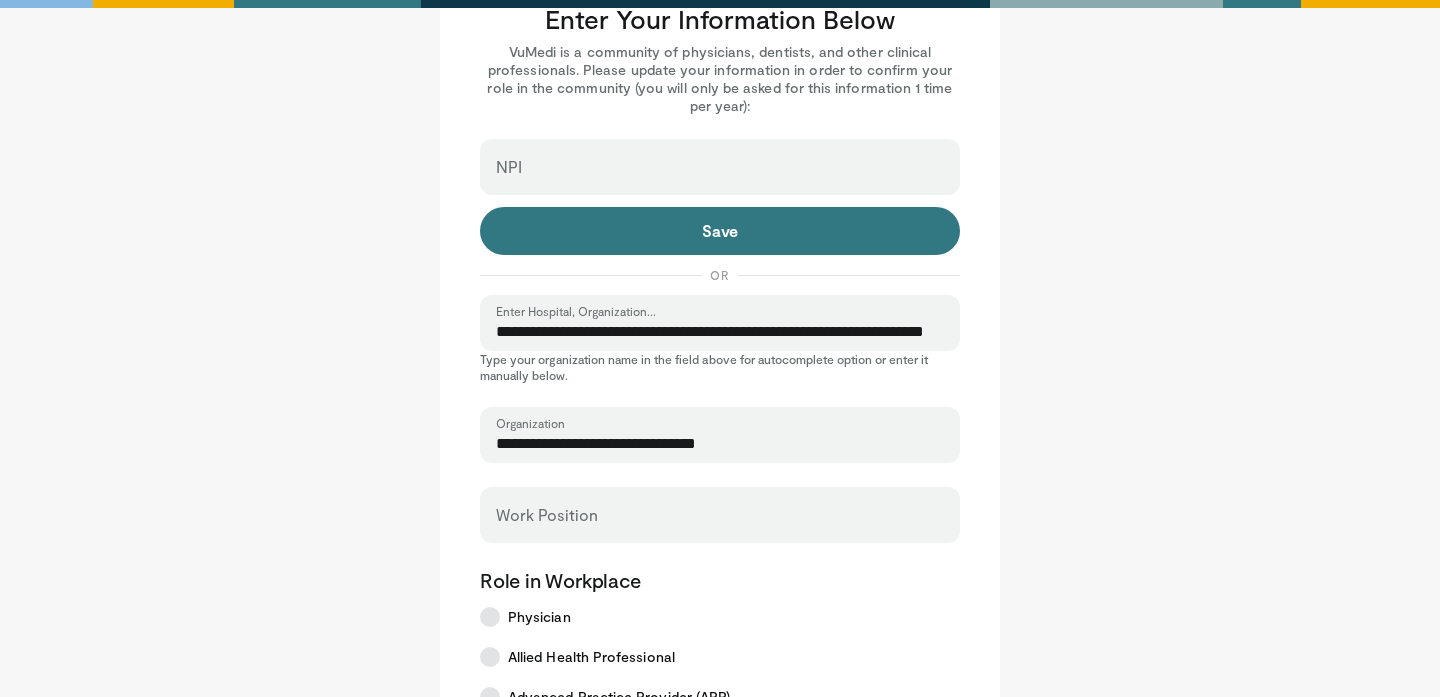 scroll, scrollTop: 88, scrollLeft: 0, axis: vertical 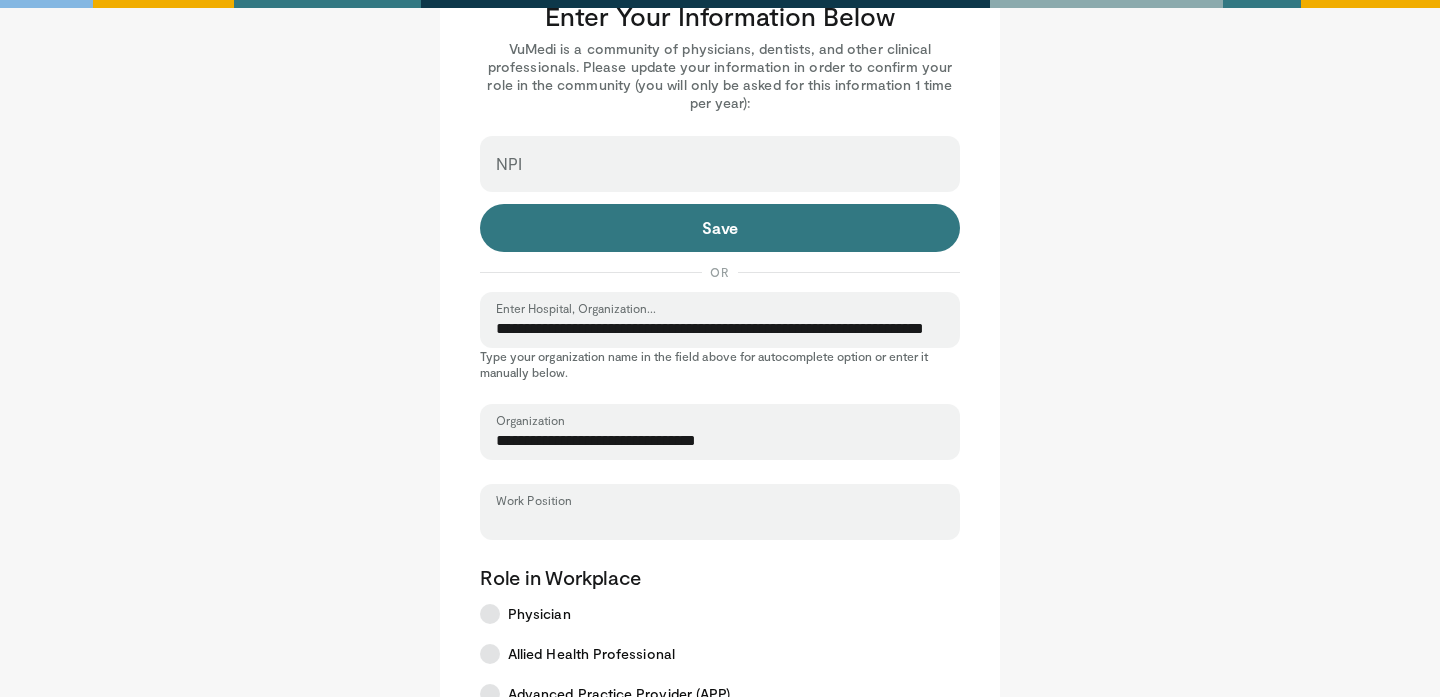 click on "Work Position" at bounding box center (720, 521) 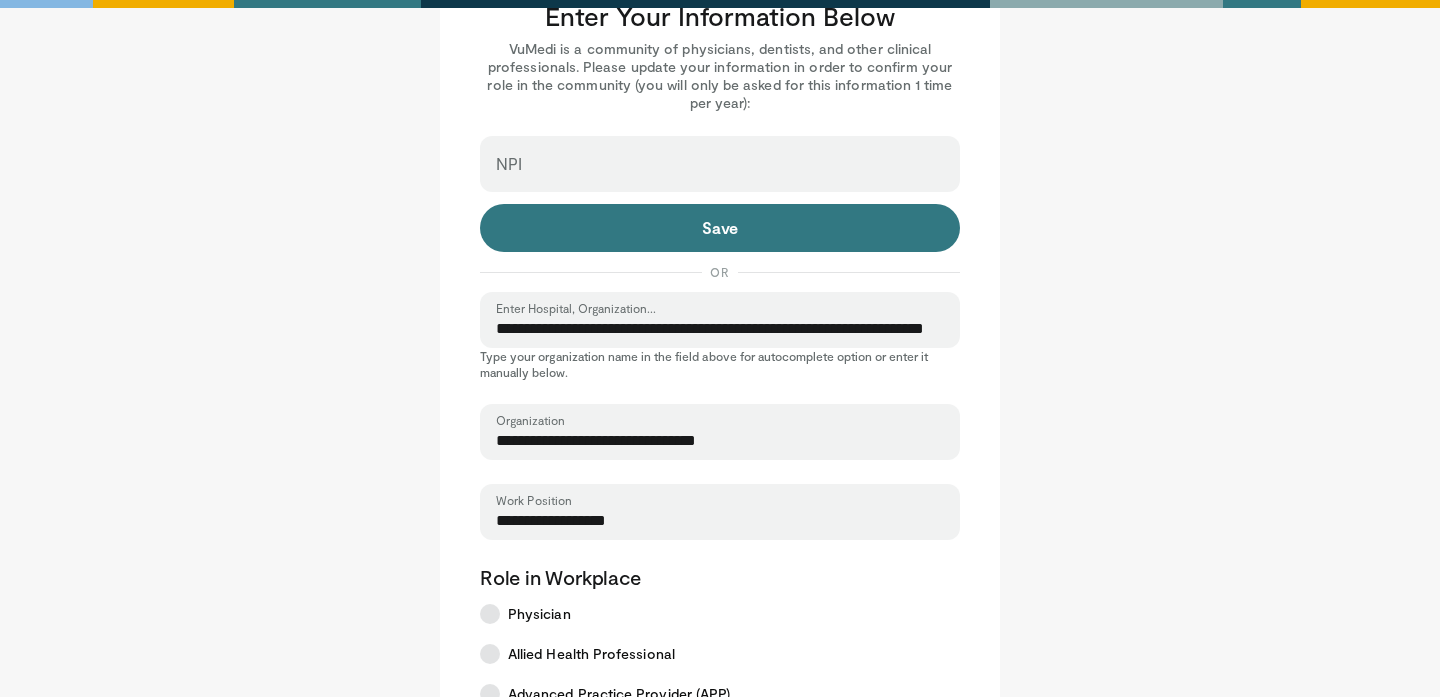 type on "**********" 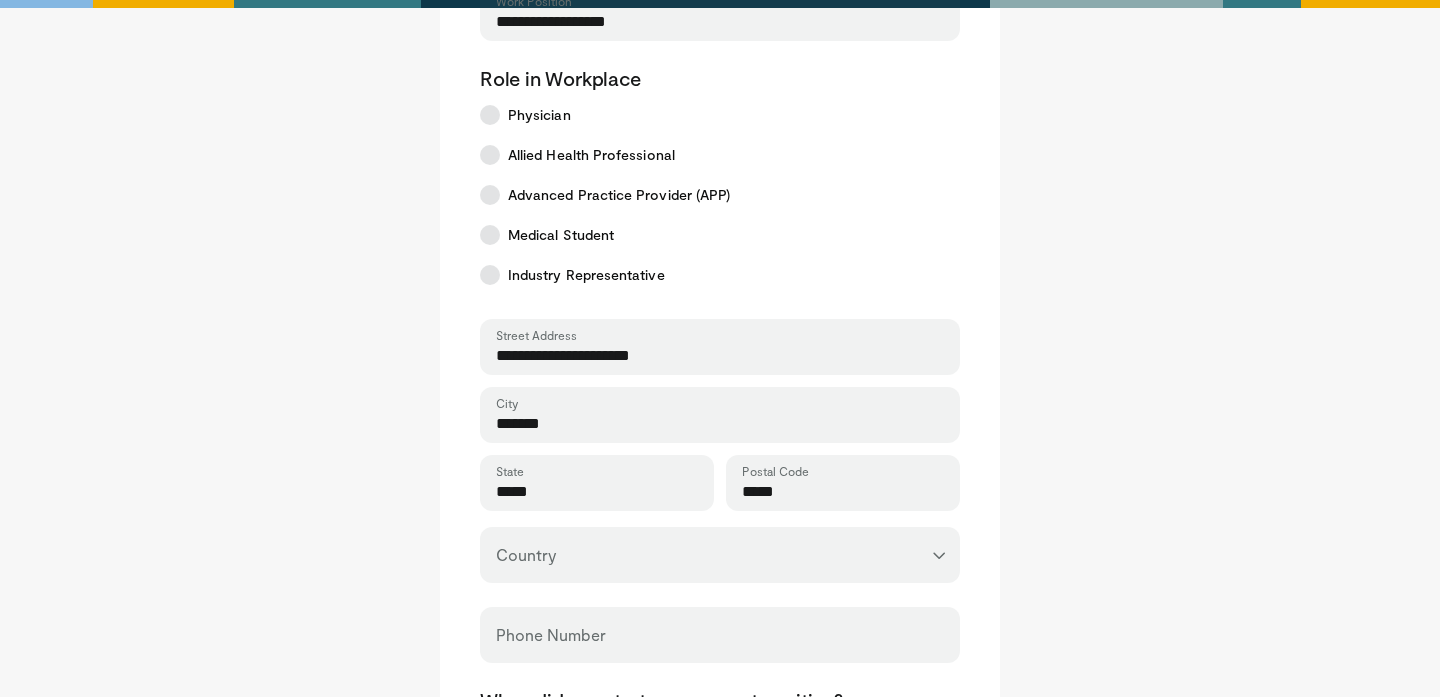 scroll, scrollTop: 738, scrollLeft: 0, axis: vertical 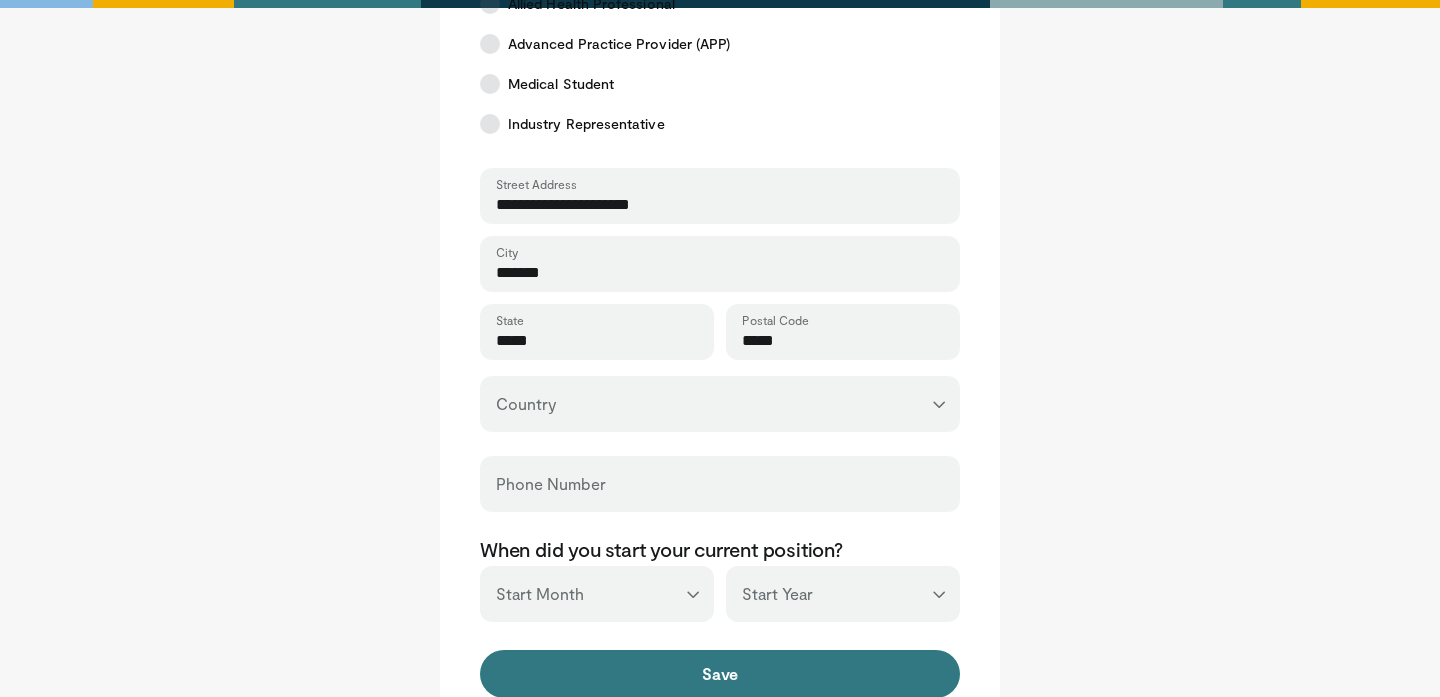 click on "**********" at bounding box center [720, 404] 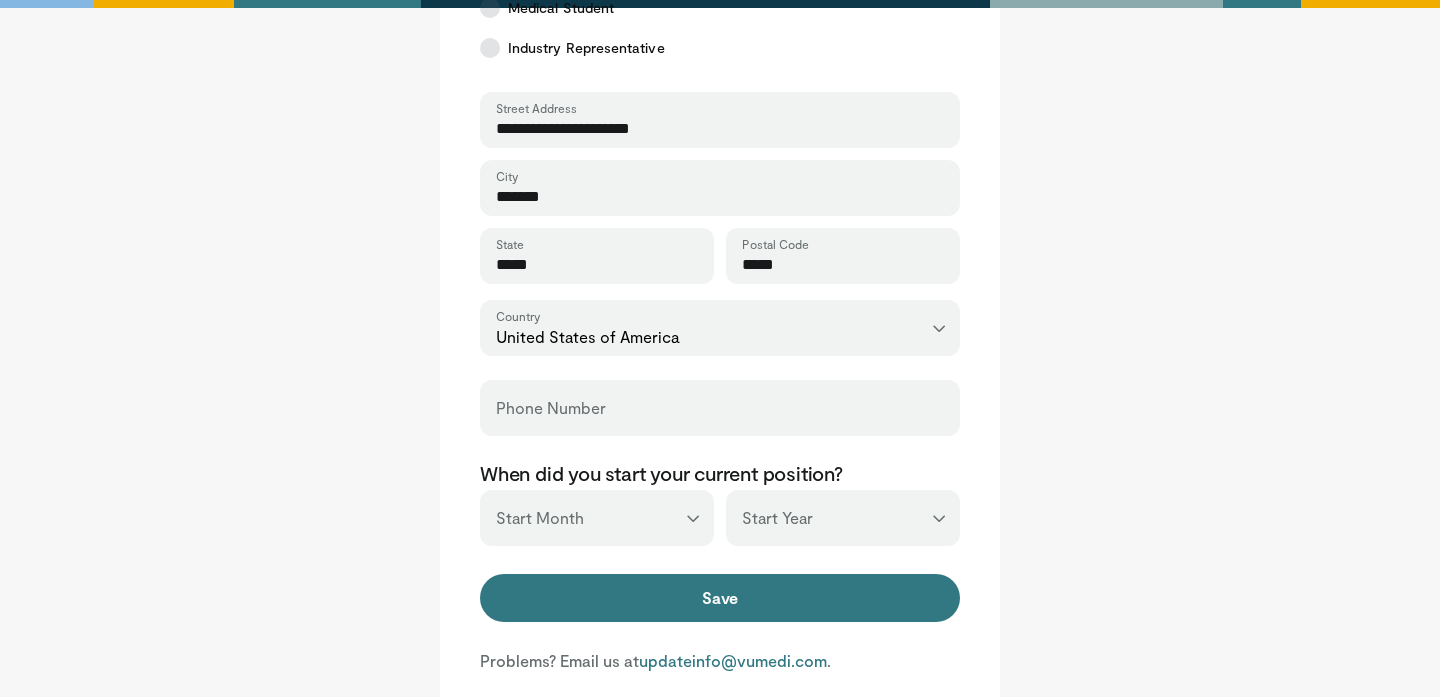 scroll, scrollTop: 815, scrollLeft: 0, axis: vertical 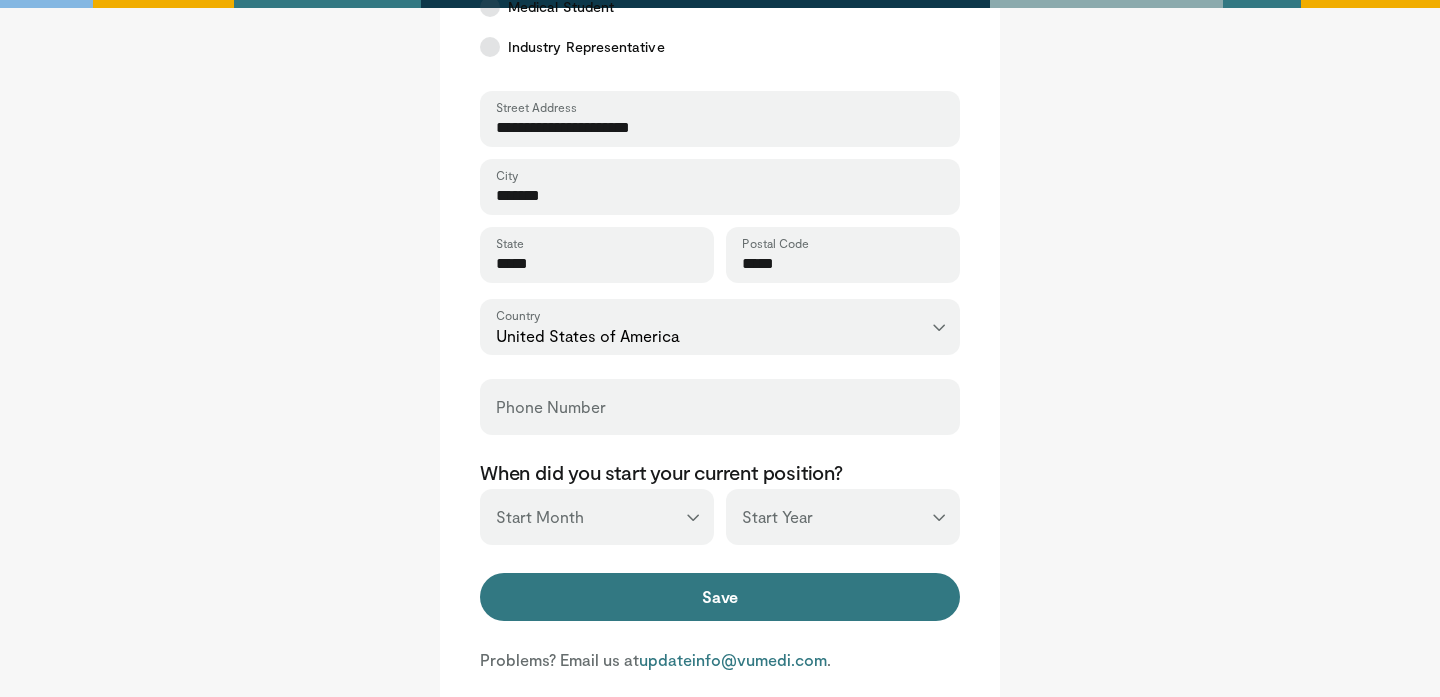click on "Phone Number" at bounding box center [720, 407] 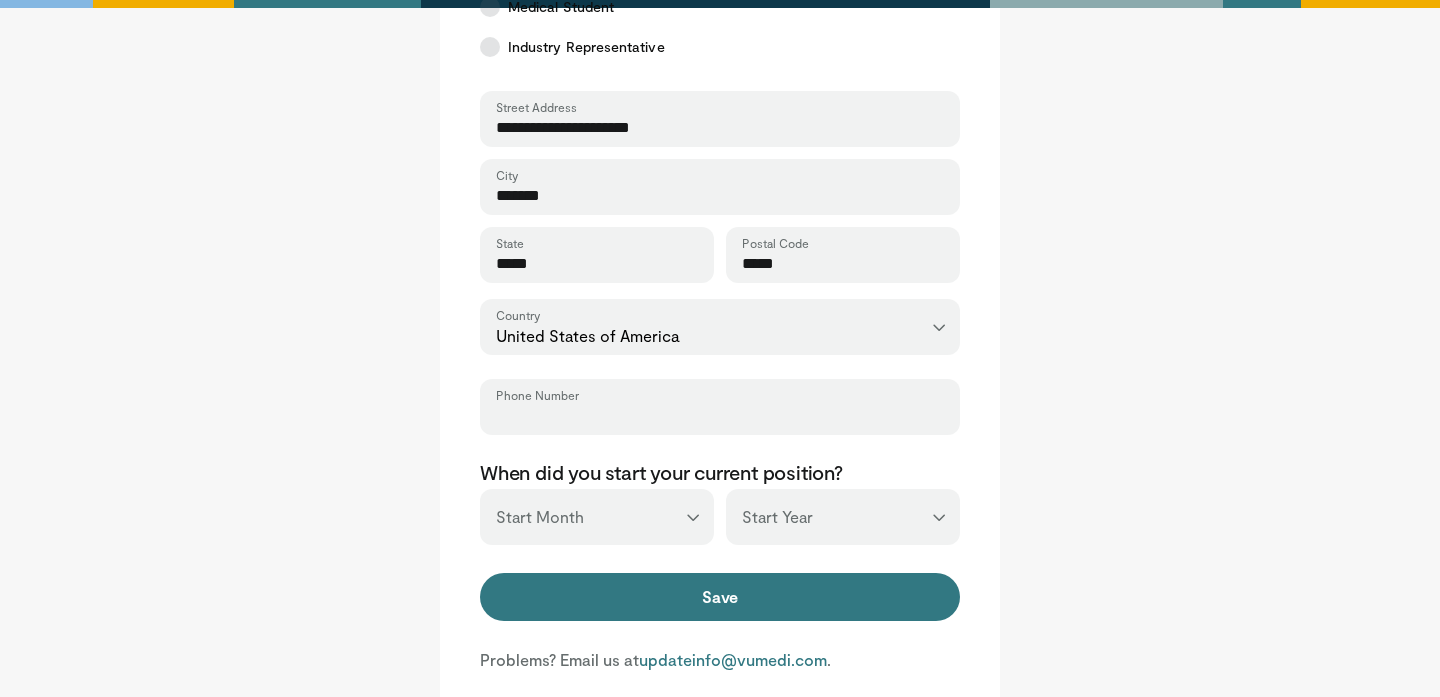 click on "Phone Number" at bounding box center [720, 416] 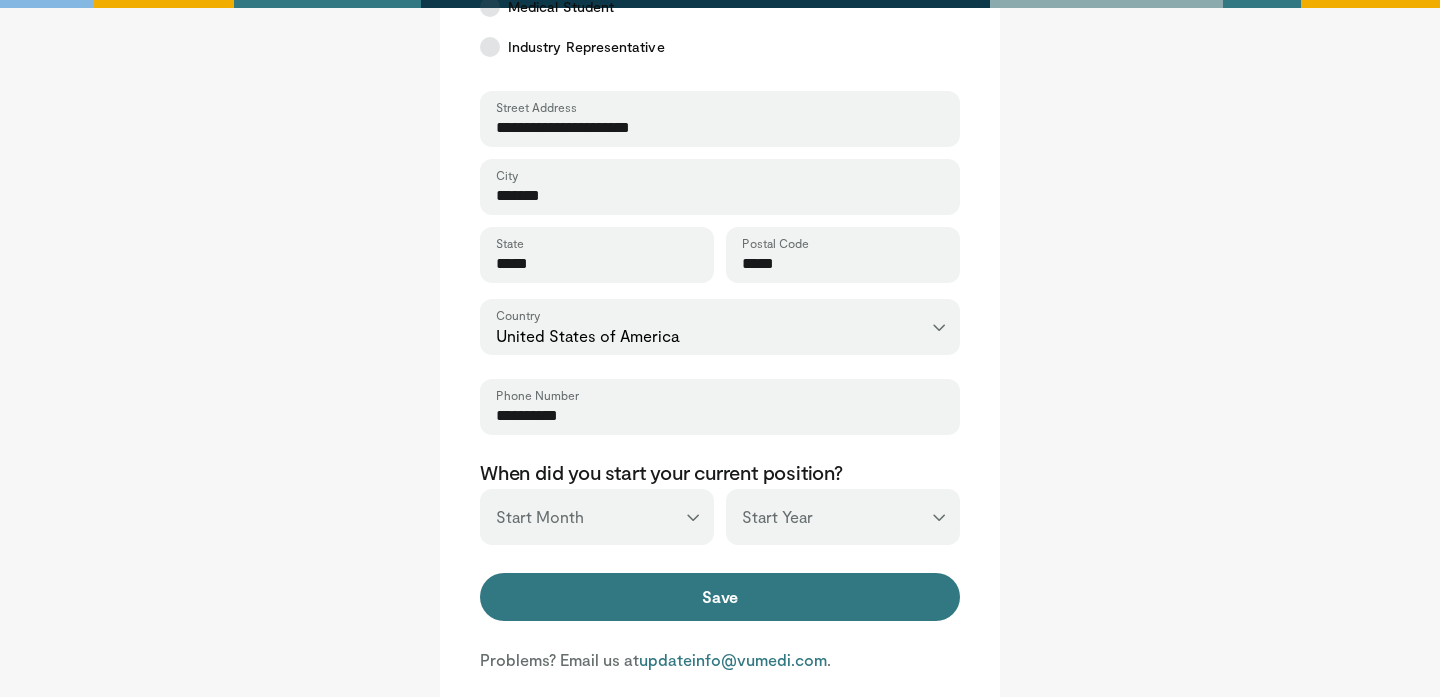 type on "**********" 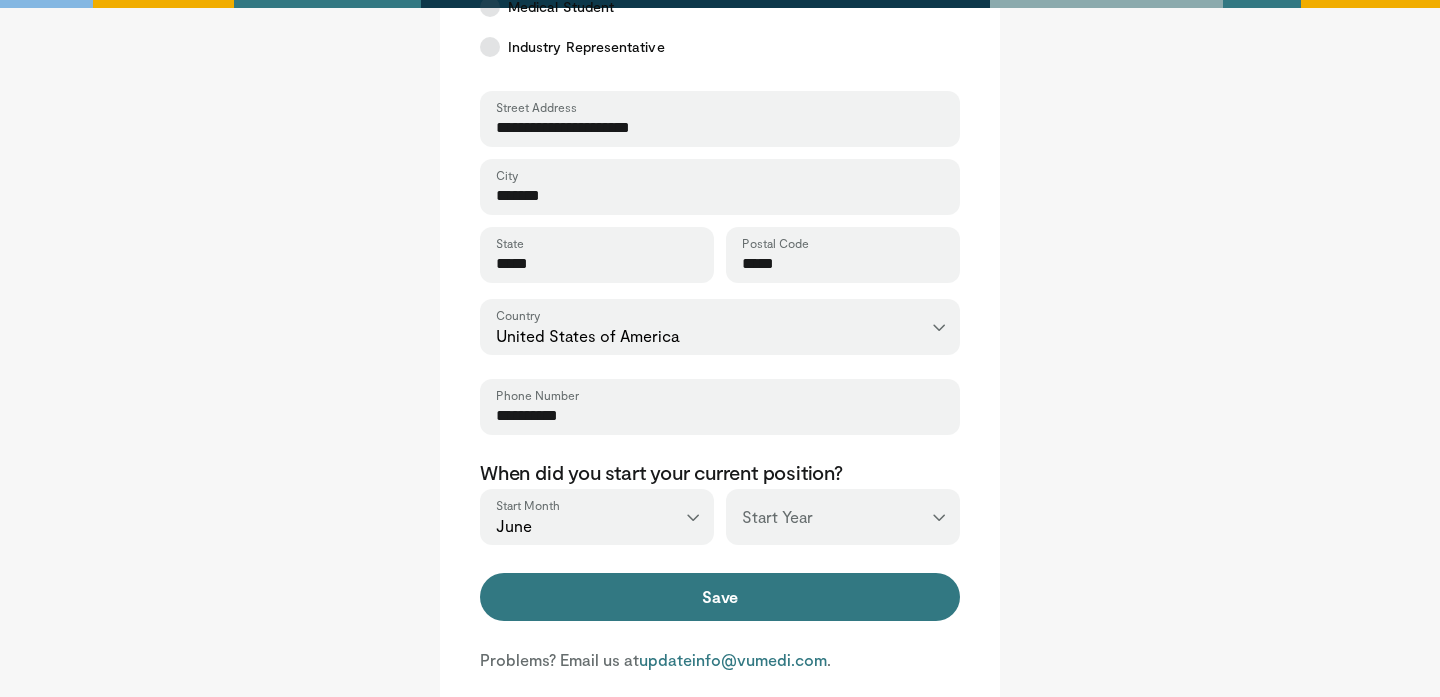 click on "***
****
****
****
****
****
****
****
****
****
****
****
****
****
****
****
****
****
****
****
****
****
****
****
****
****
****
****
****
**** **** **** **** ****" at bounding box center [843, 517] 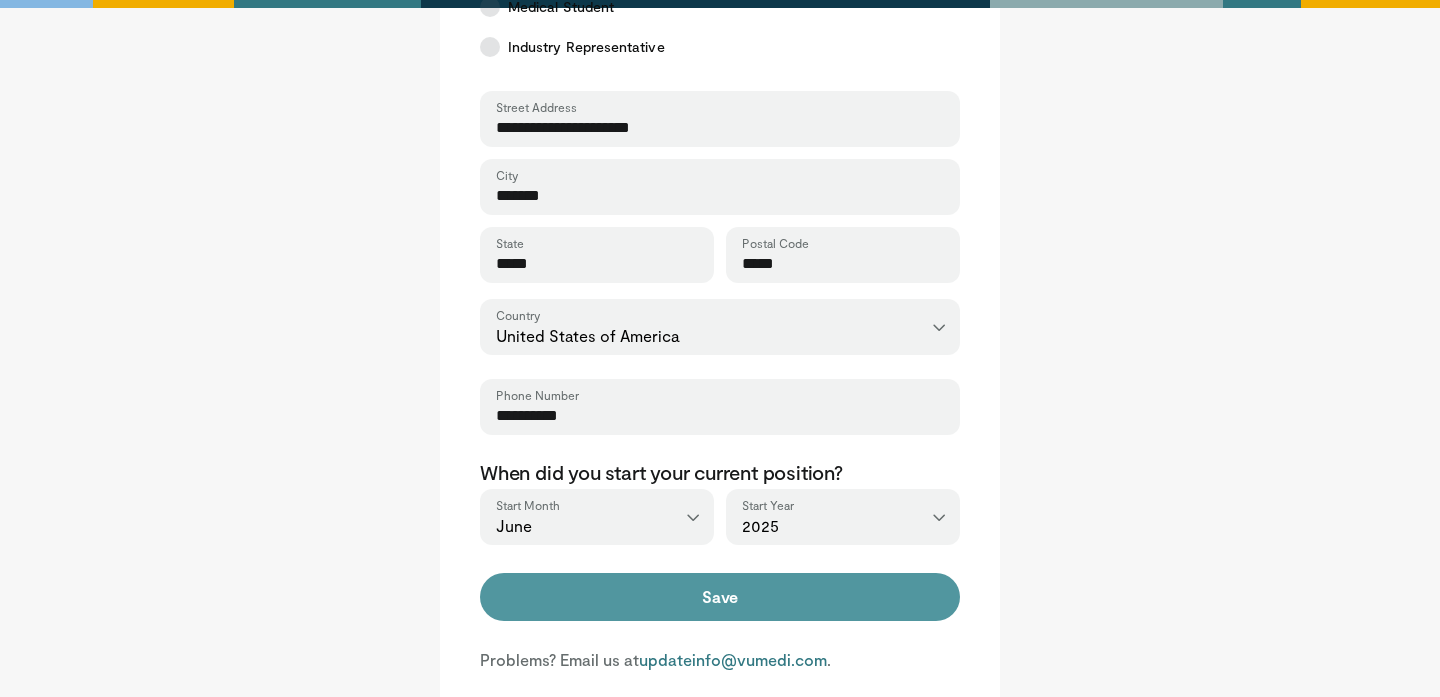 click on "Save" at bounding box center [720, 597] 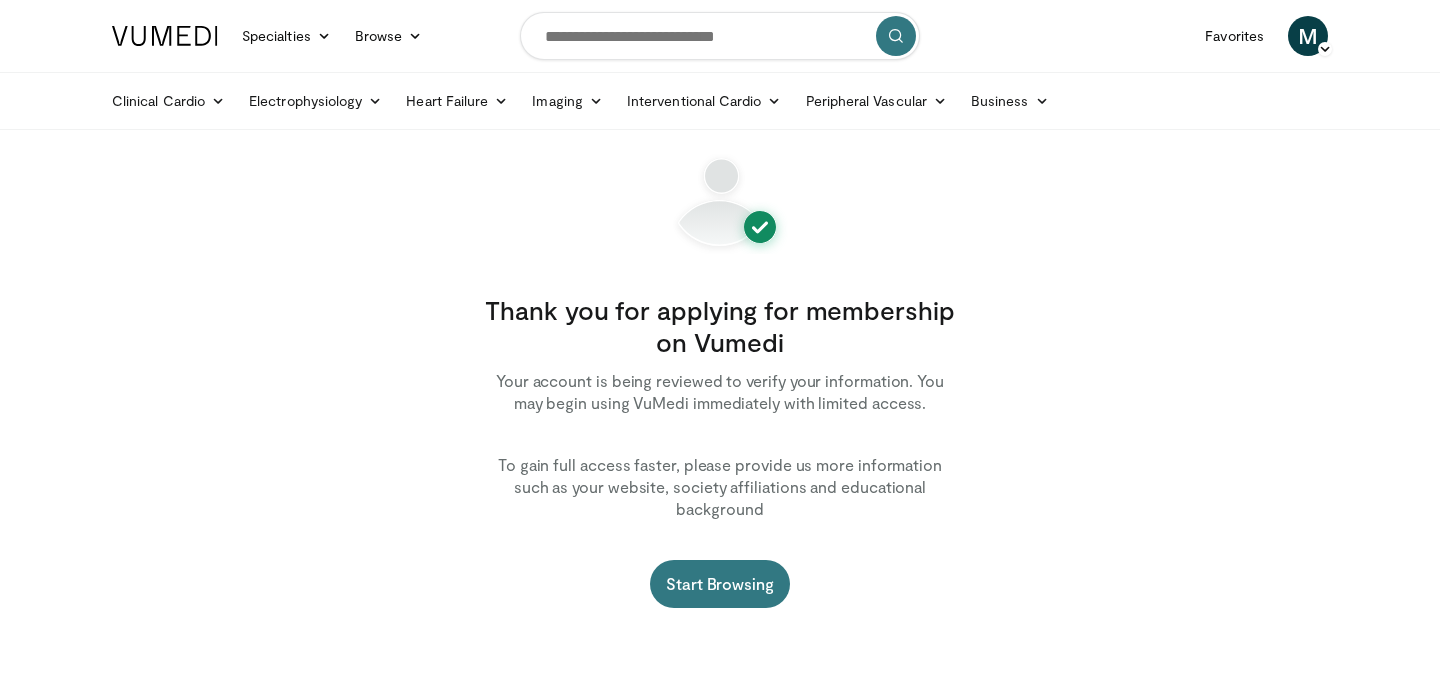 scroll, scrollTop: 0, scrollLeft: 0, axis: both 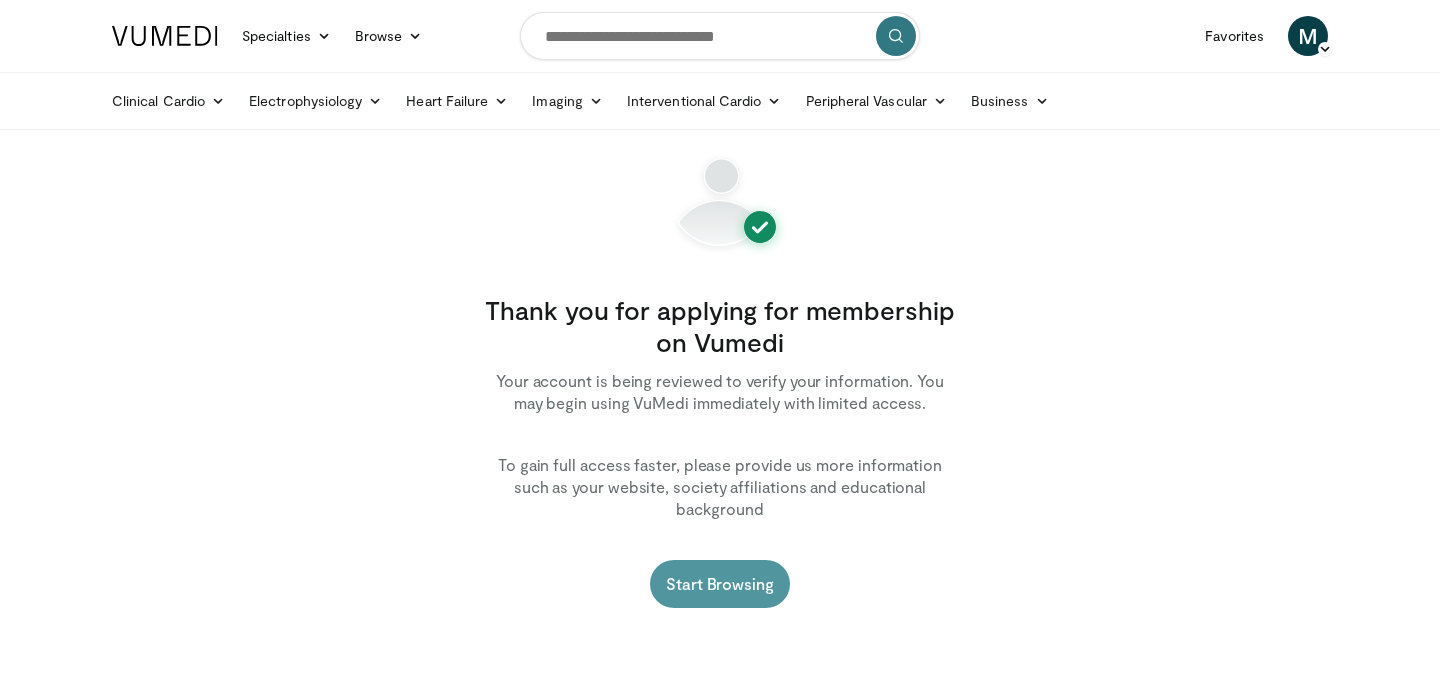 click on "Start Browsing" at bounding box center (720, 584) 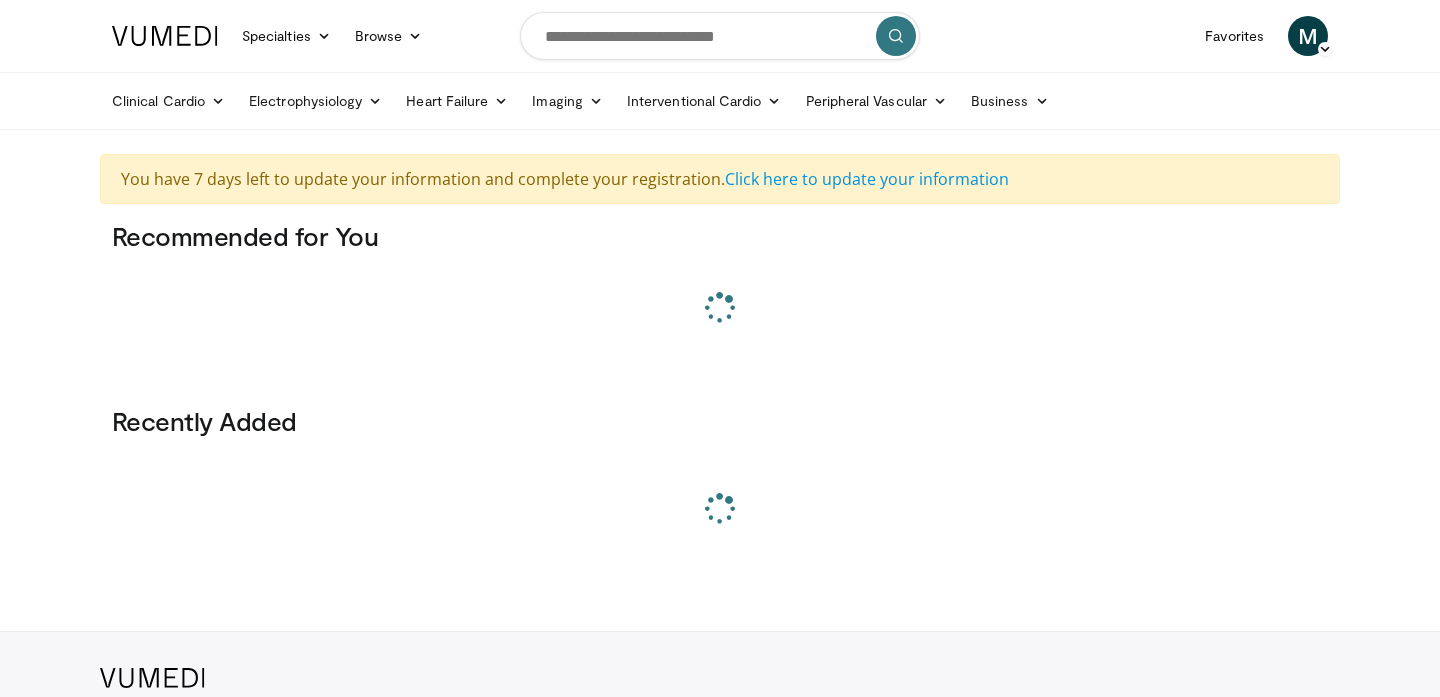 scroll, scrollTop: 0, scrollLeft: 0, axis: both 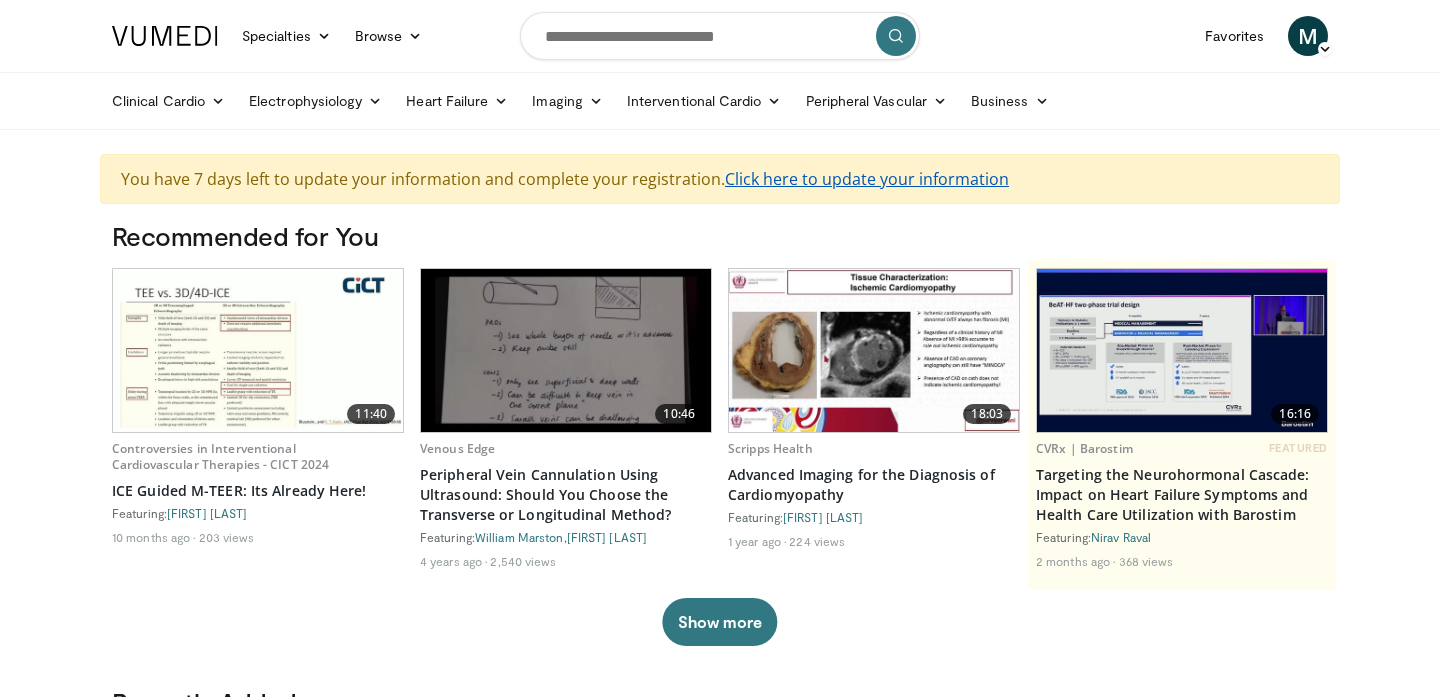 click on "Click here to update your information" at bounding box center (867, 179) 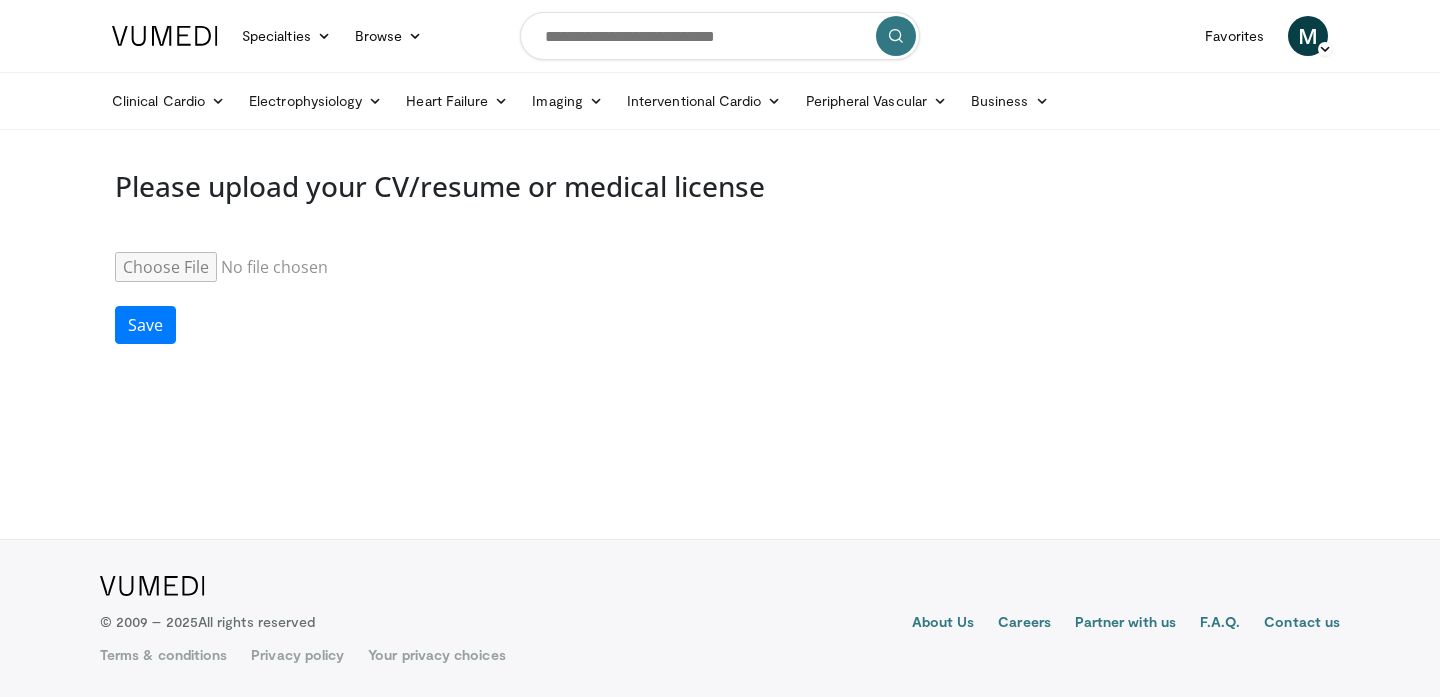 scroll, scrollTop: 0, scrollLeft: 0, axis: both 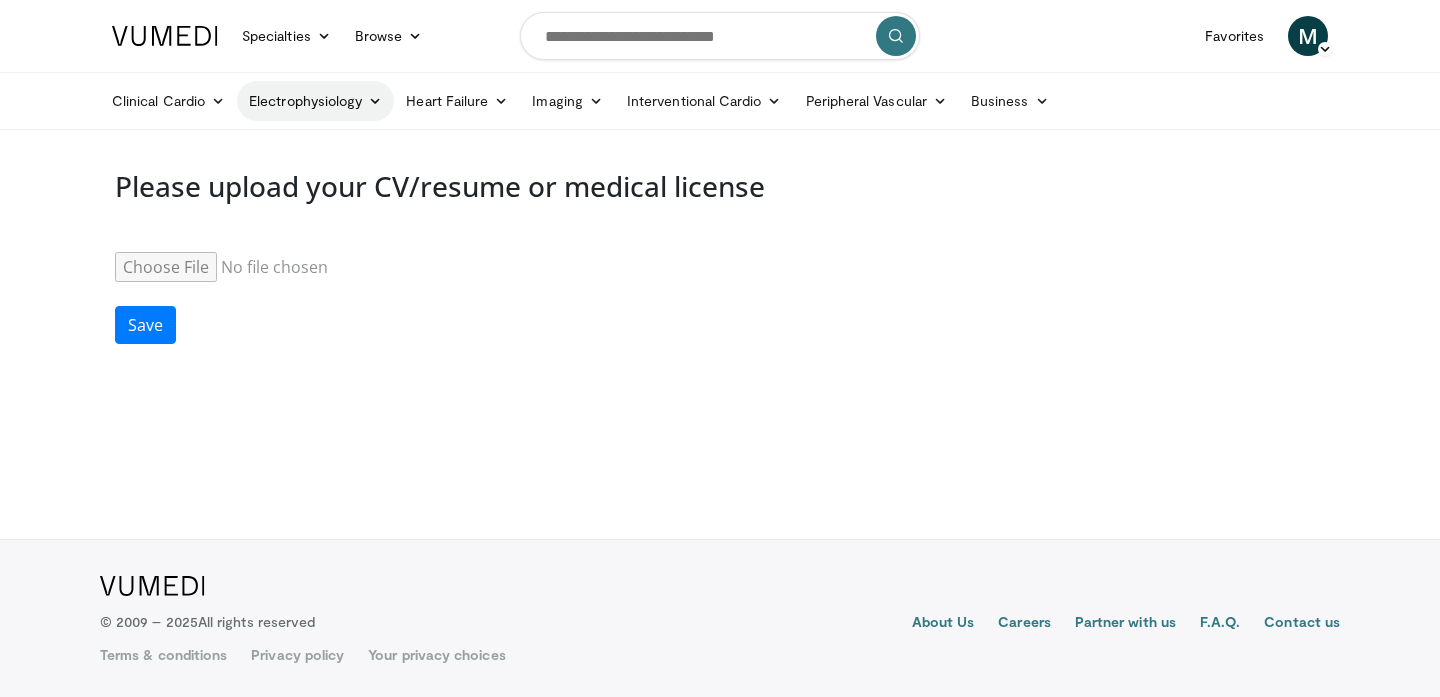 type on "**********" 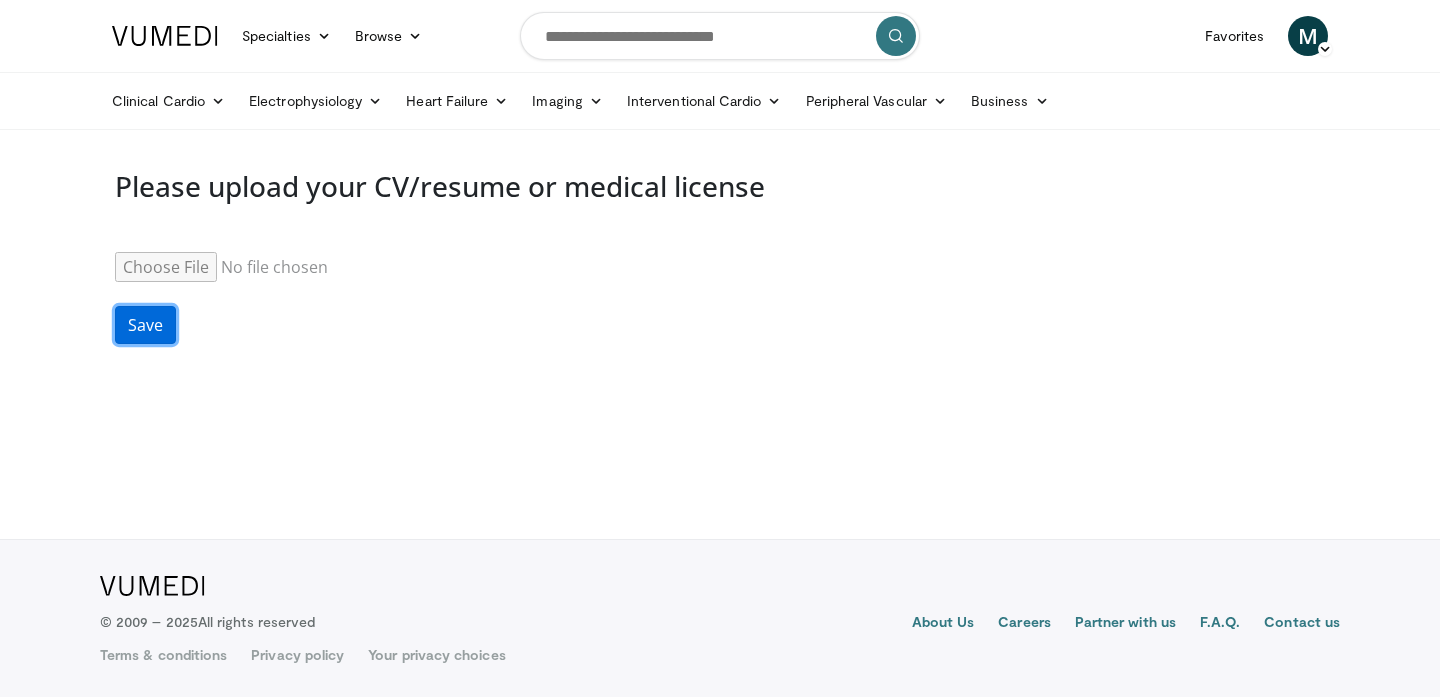 click on "Save" at bounding box center (145, 325) 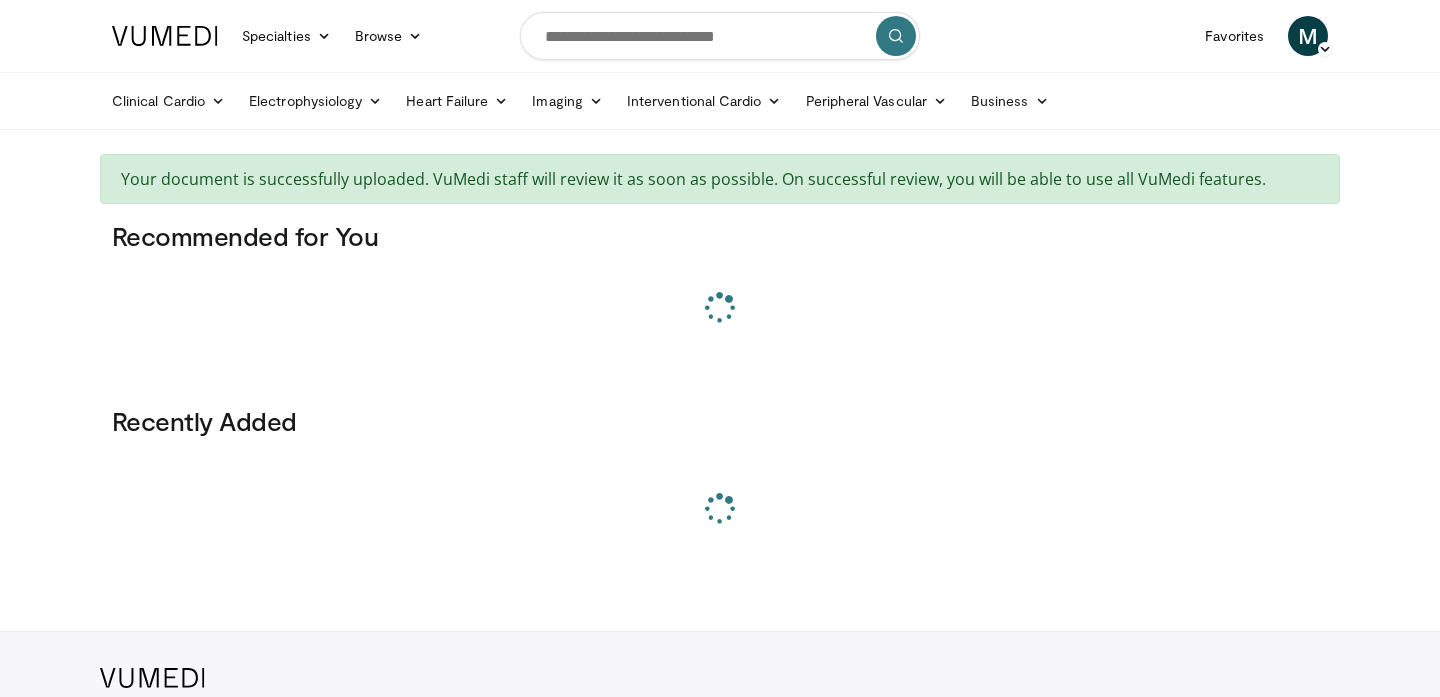 scroll, scrollTop: 0, scrollLeft: 0, axis: both 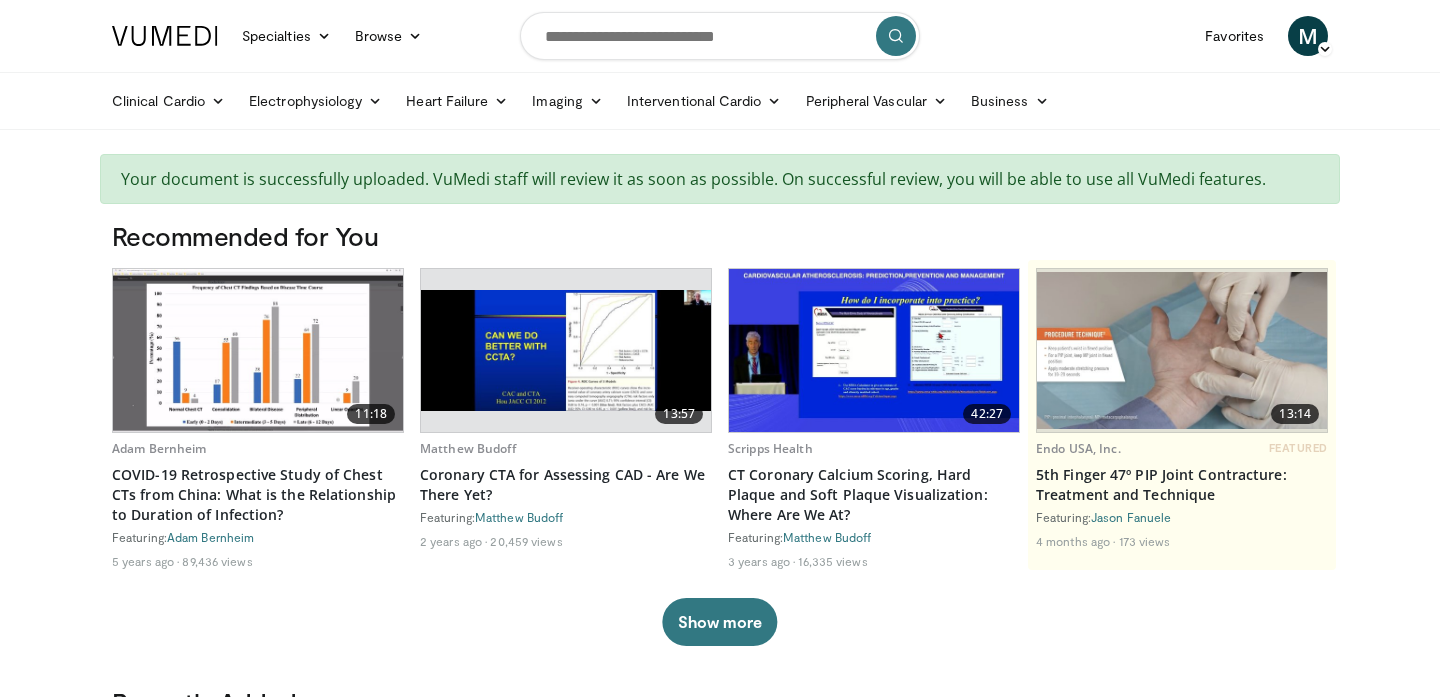click on "Specialties
Adult & Family Medicine
Allergy, Asthma, Immunology
Anesthesiology
Cardiology
Dental
Dermatology
Endocrinology
Gastroenterology & Hepatology
General Surgery
Hematology & Oncology
Infectious Disease
Nephrology
Neurology
Neurosurgery
Obstetrics & Gynecology
Ophthalmology
Oral Maxillofacial
Orthopaedics
Otolaryngology
Pediatrics
Plastic Surgery
Podiatry
Psychiatry
Pulmonology
Radiation Oncology
Radiology
Rheumatology
Urology" at bounding box center (720, 1036) 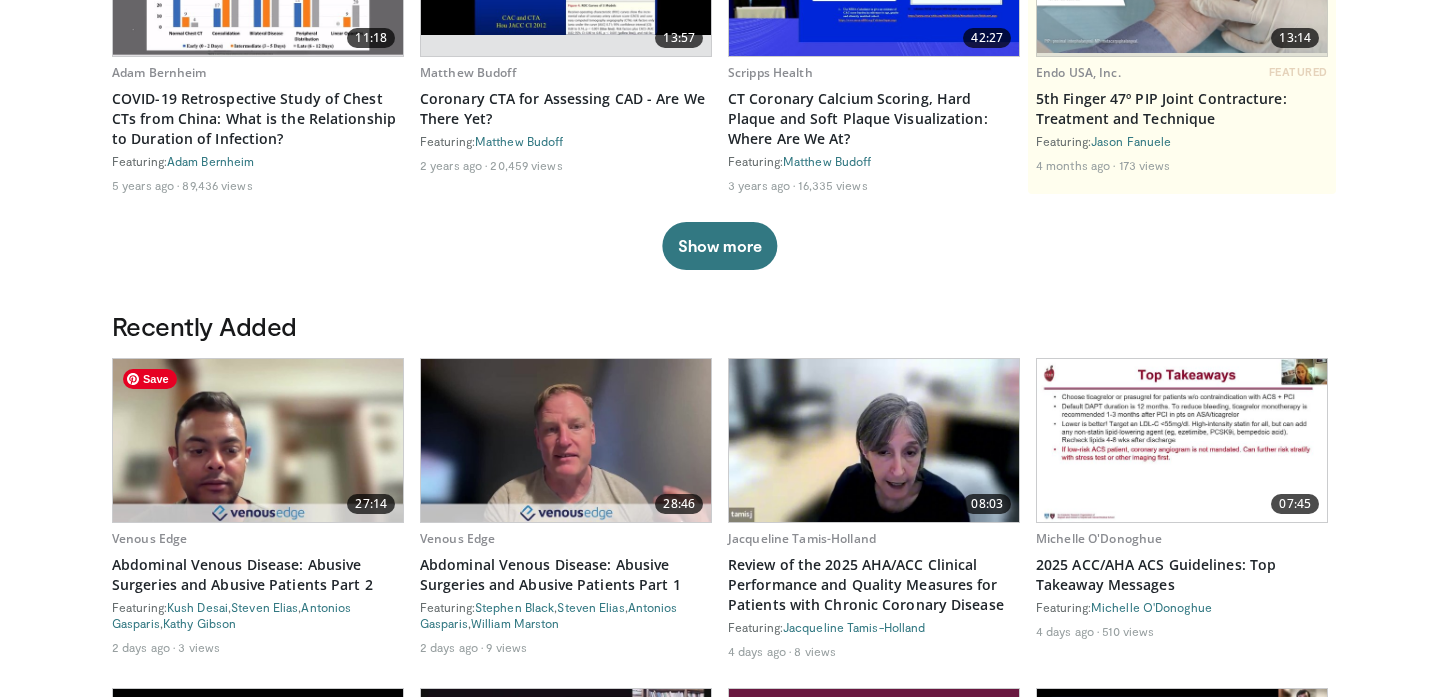 scroll, scrollTop: 383, scrollLeft: 0, axis: vertical 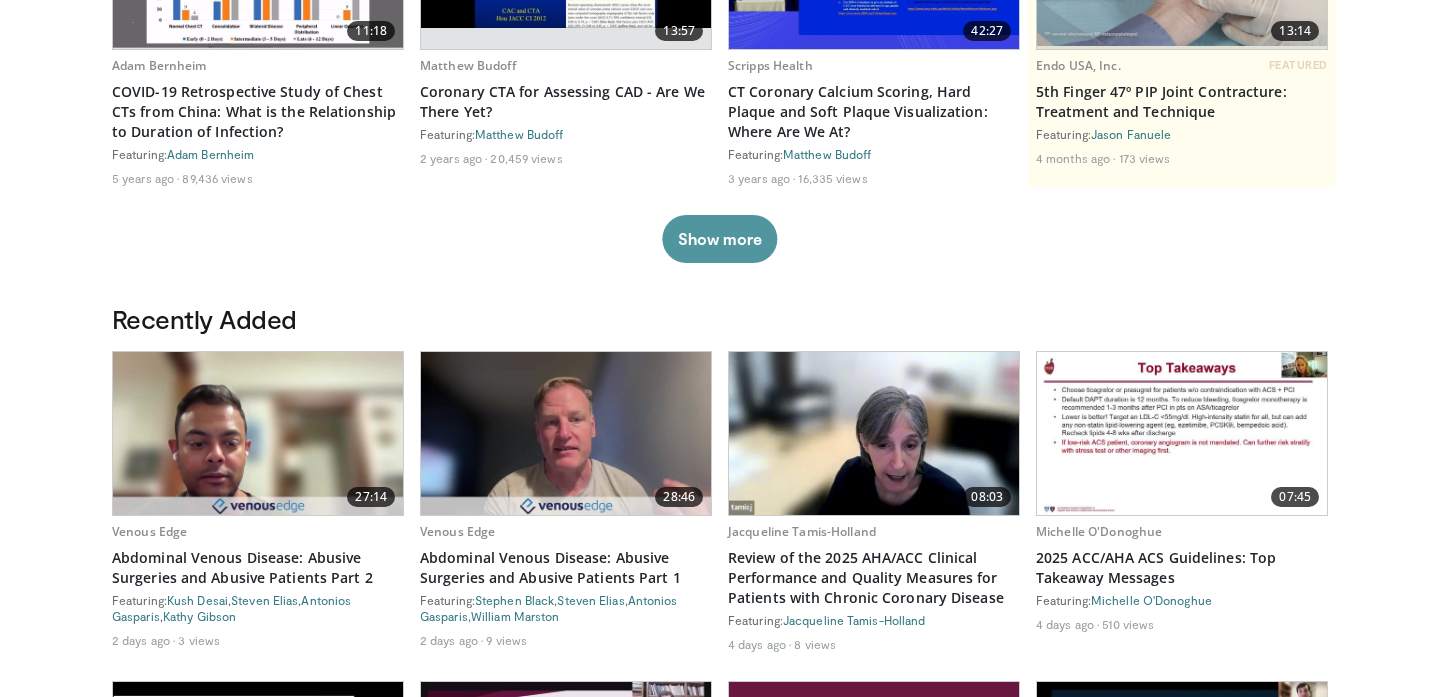 click on "Show more" at bounding box center [719, 239] 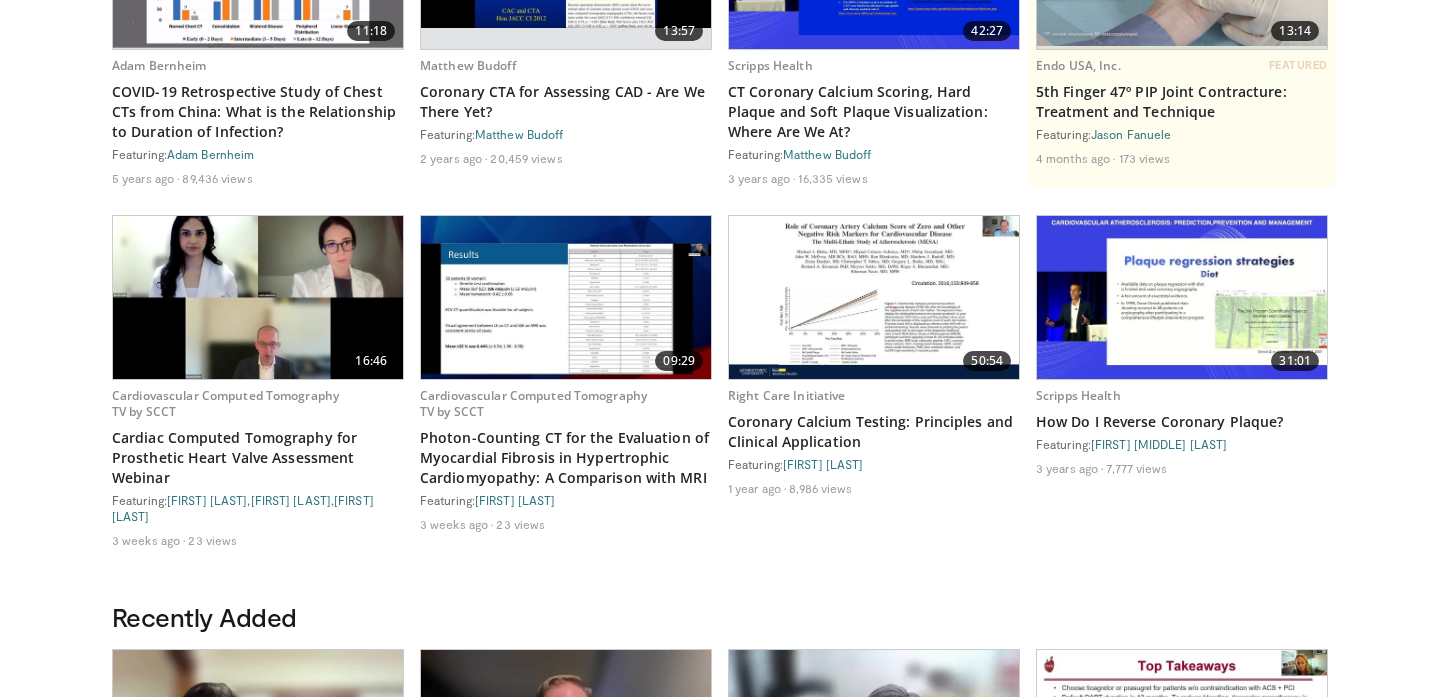 click on "Specialties
Adult & Family Medicine
Allergy, Asthma, Immunology
Anesthesiology
Cardiology
Dental
Dermatology
Endocrinology
Gastroenterology & Hepatology
General Surgery
Hematology & Oncology
Infectious Disease
Nephrology
Neurology
Neurosurgery
Obstetrics & Gynecology
Ophthalmology
Oral Maxillofacial
Orthopaedics
Otolaryngology
Pediatrics
Plastic Surgery
Podiatry
Psychiatry
Pulmonology
Radiation Oncology
Radiology
Rheumatology
Urology" at bounding box center [720, 802] 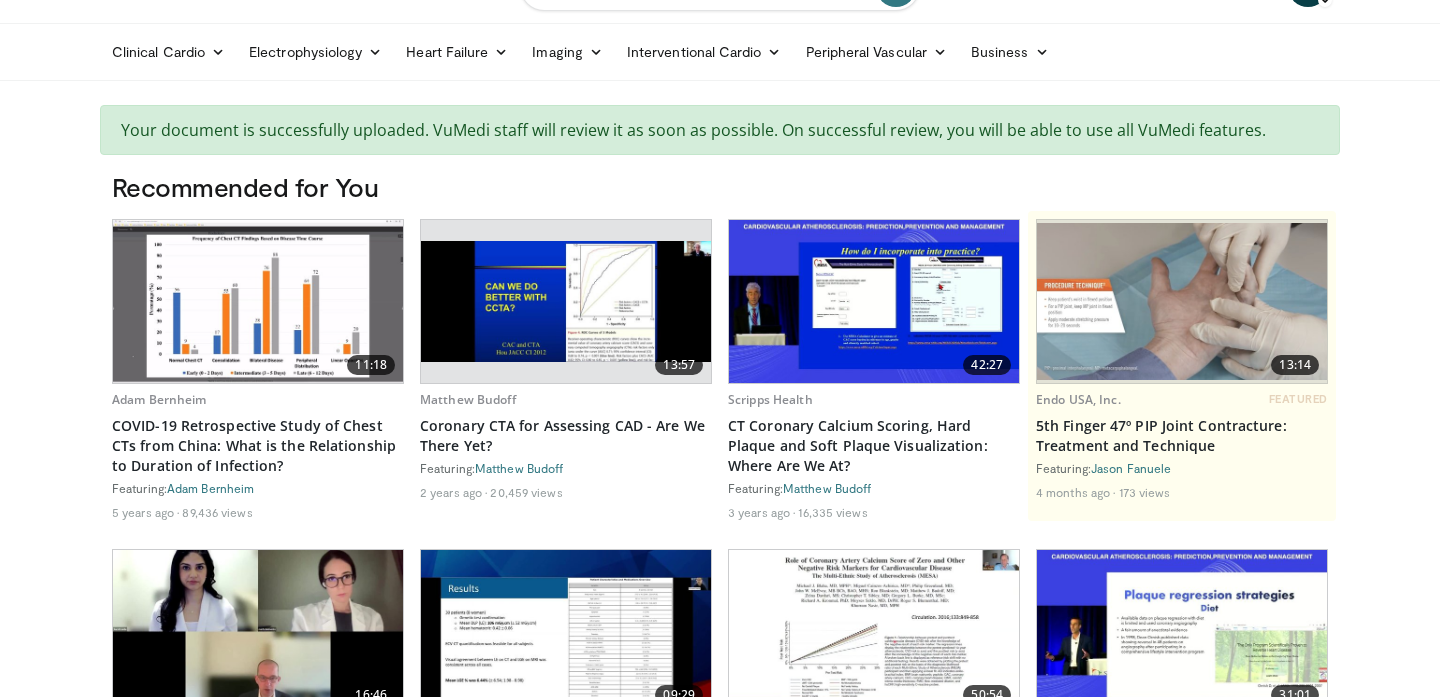 scroll, scrollTop: 0, scrollLeft: 0, axis: both 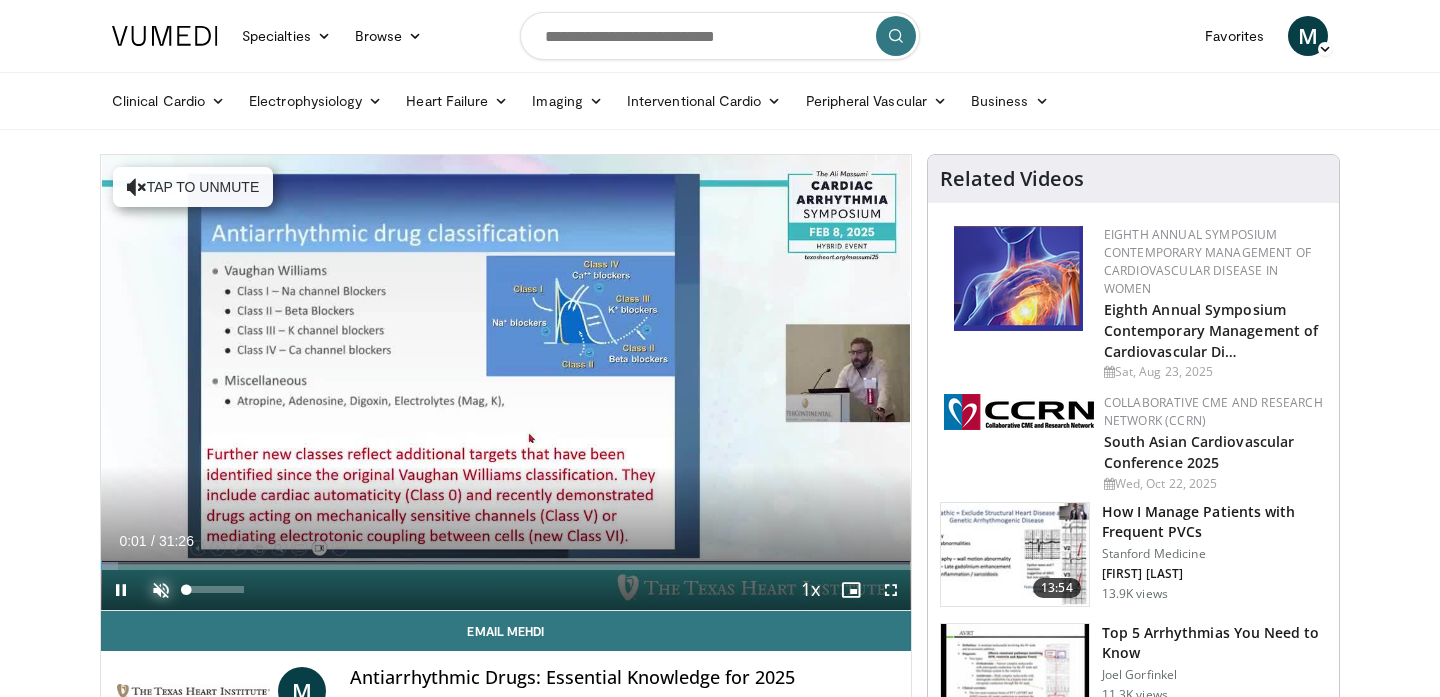 click at bounding box center (161, 590) 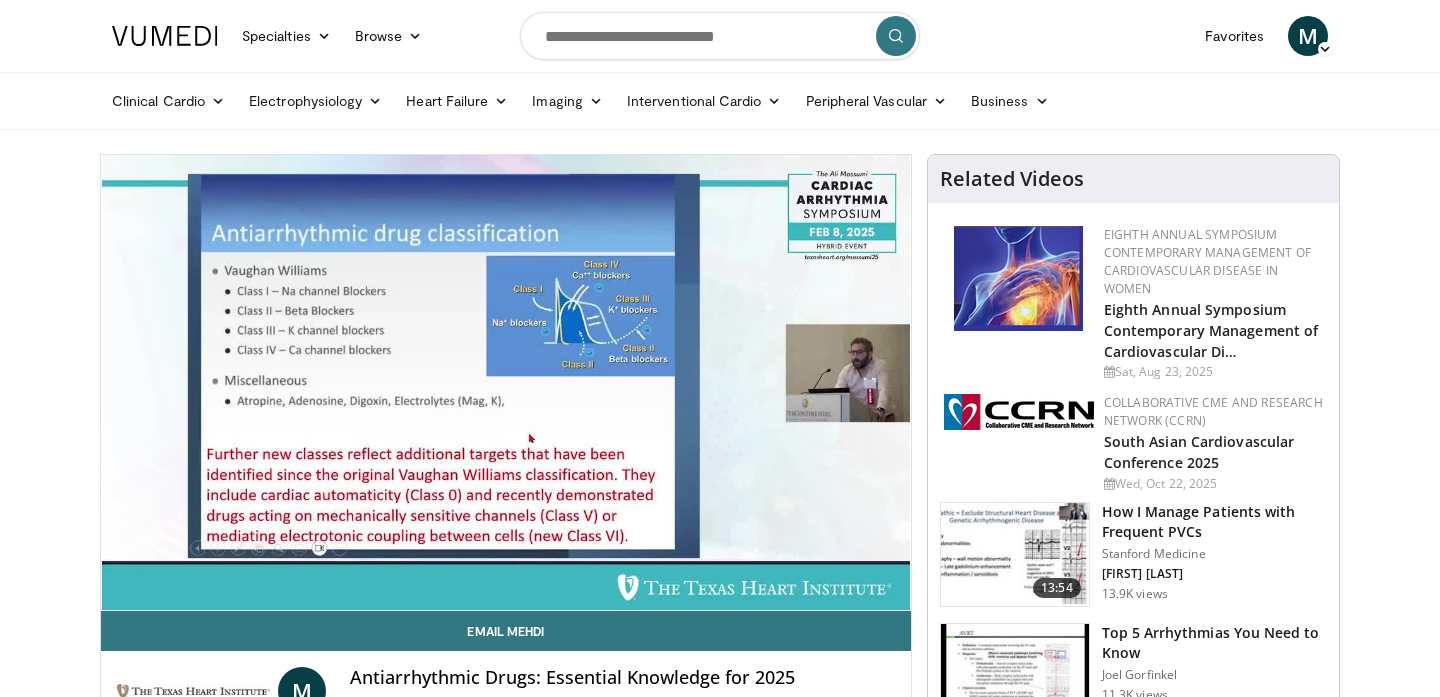 click on "Specialties
Adult & Family Medicine
Allergy, Asthma, Immunology
Anesthesiology
Cardiology
Dental
Dermatology
Endocrinology
Gastroenterology & Hepatology
General Surgery
Hematology & Oncology
Infectious Disease
Nephrology
Neurology
Neurosurgery
Obstetrics & Gynecology
Ophthalmology
Oral Maxillofacial
Orthopaedics
Otolaryngology
Pediatrics
Plastic Surgery
Podiatry
Psychiatry
Pulmonology
Radiation Oncology
Radiology
Rheumatology
Urology" at bounding box center [720, 1678] 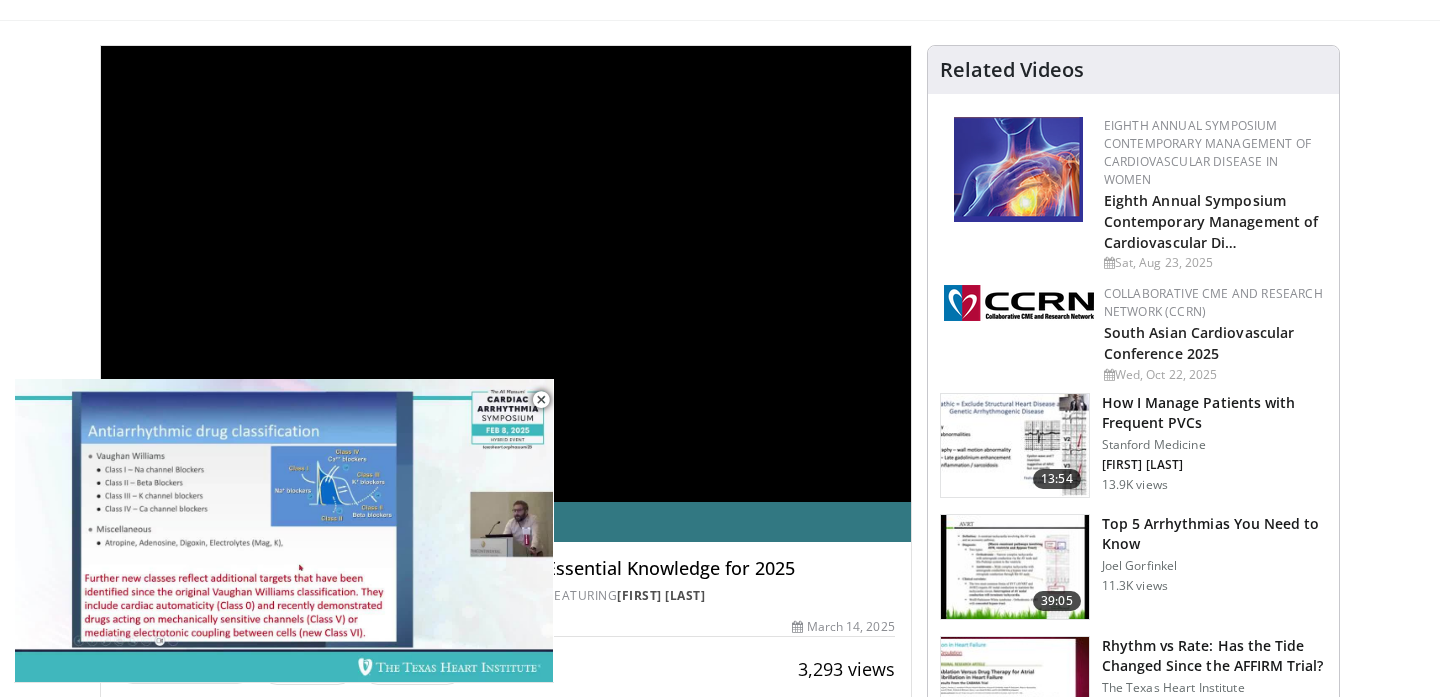scroll, scrollTop: 0, scrollLeft: 0, axis: both 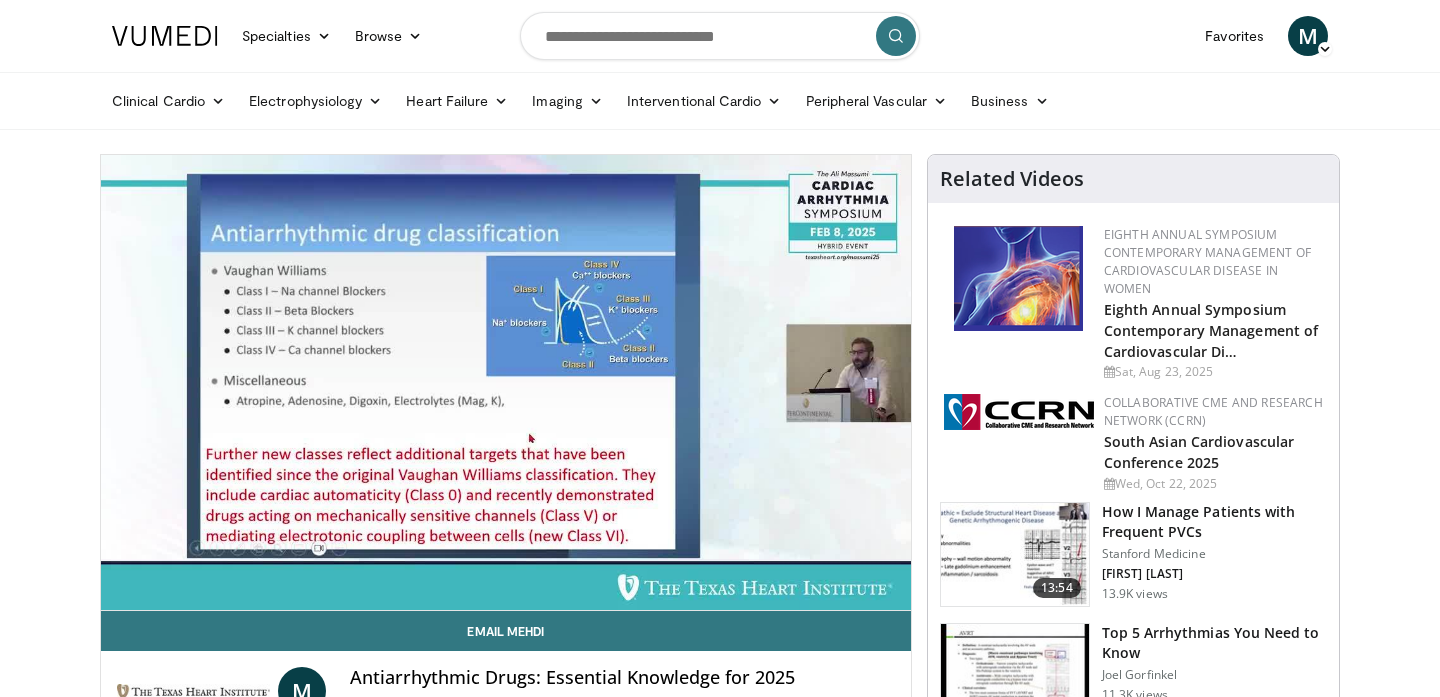 click on "Specialties
Adult & Family Medicine
Allergy, Asthma, Immunology
Anesthesiology
Cardiology
Dental
Dermatology
Endocrinology
Gastroenterology & Hepatology
General Surgery
Hematology & Oncology
Infectious Disease
Nephrology
Neurology
Neurosurgery
Obstetrics & Gynecology
Ophthalmology
Oral Maxillofacial
Orthopaedics
Otolaryngology
Pediatrics
Plastic Surgery
Podiatry
Psychiatry
Pulmonology
Radiation Oncology
Radiology
Rheumatology
Urology" at bounding box center [720, 1678] 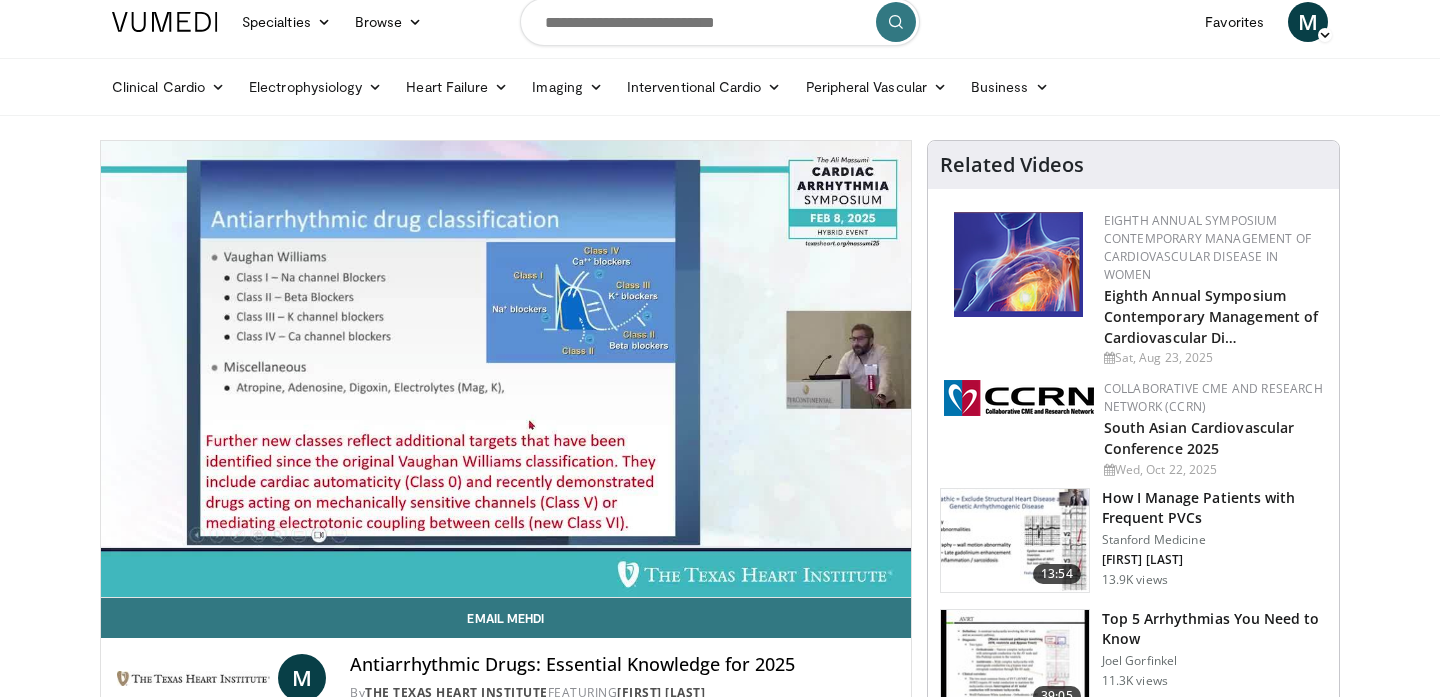 scroll, scrollTop: 0, scrollLeft: 0, axis: both 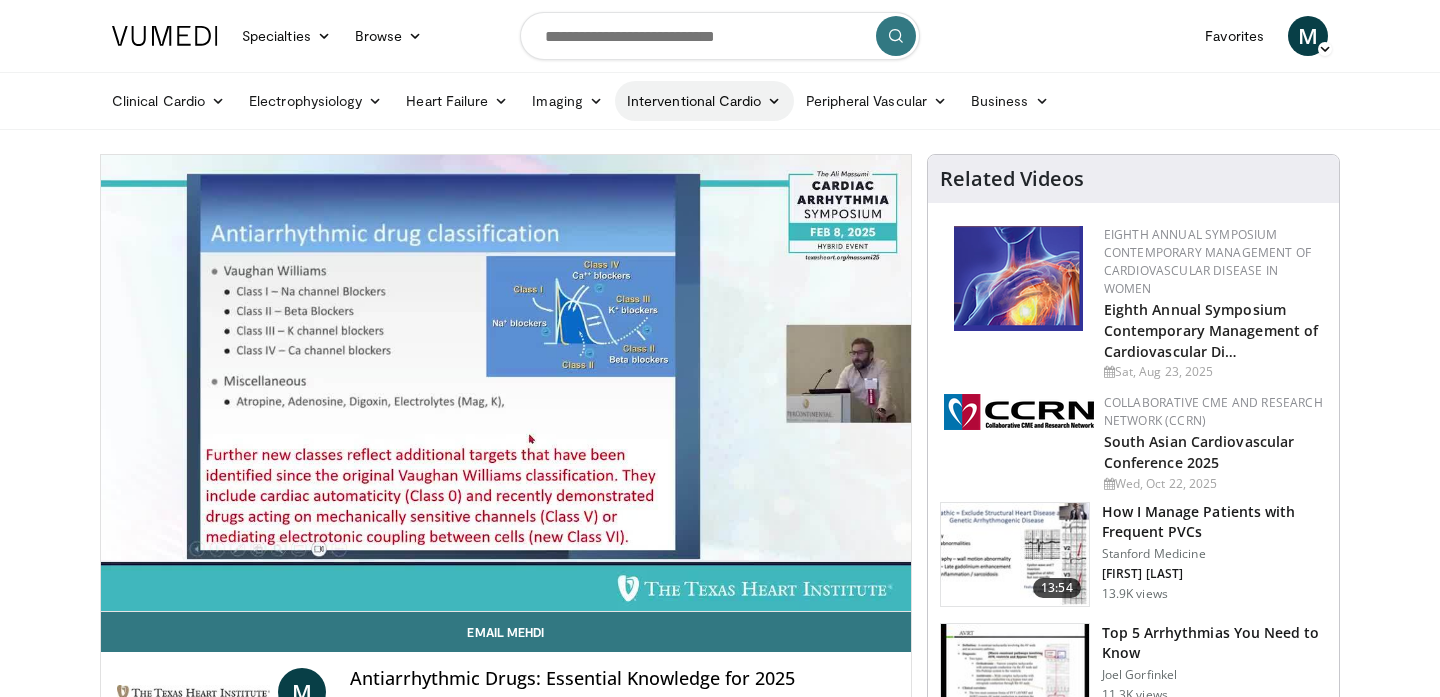 click on "Interventional Cardio" at bounding box center (704, 101) 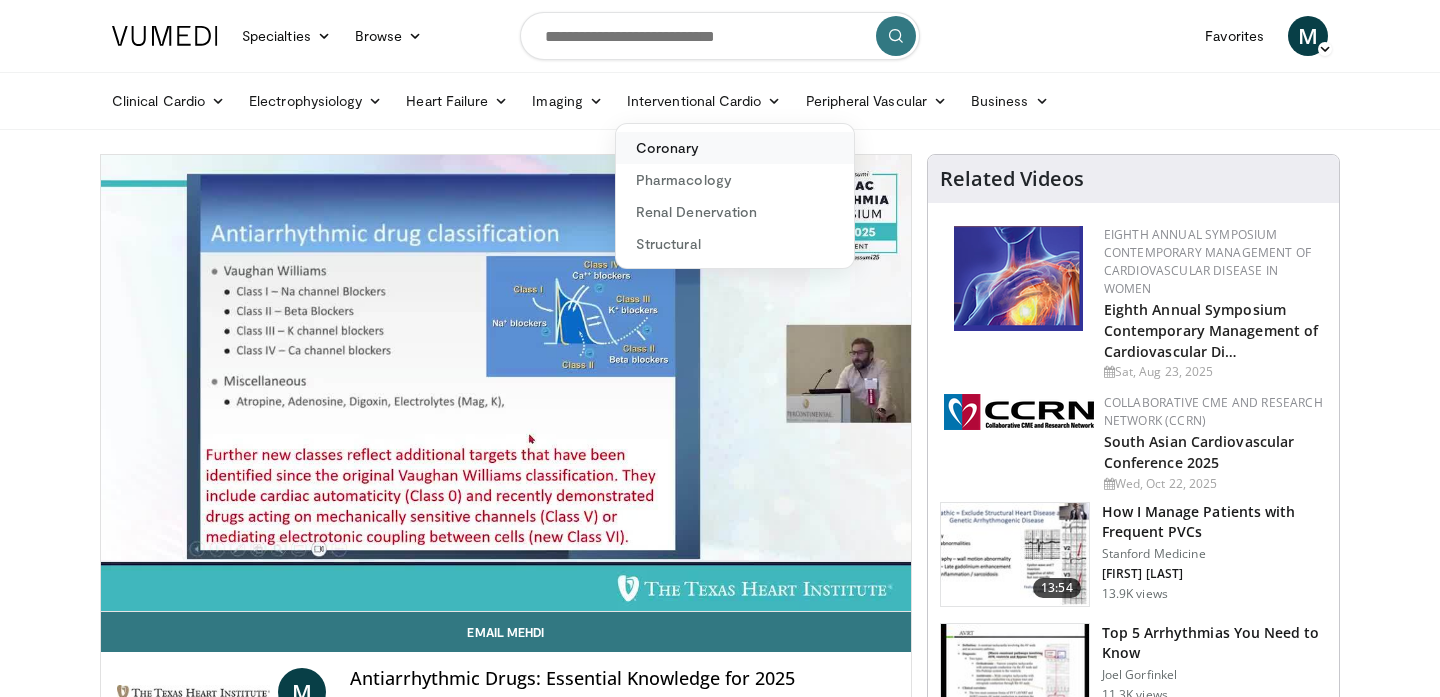 click on "Coronary" at bounding box center (735, 148) 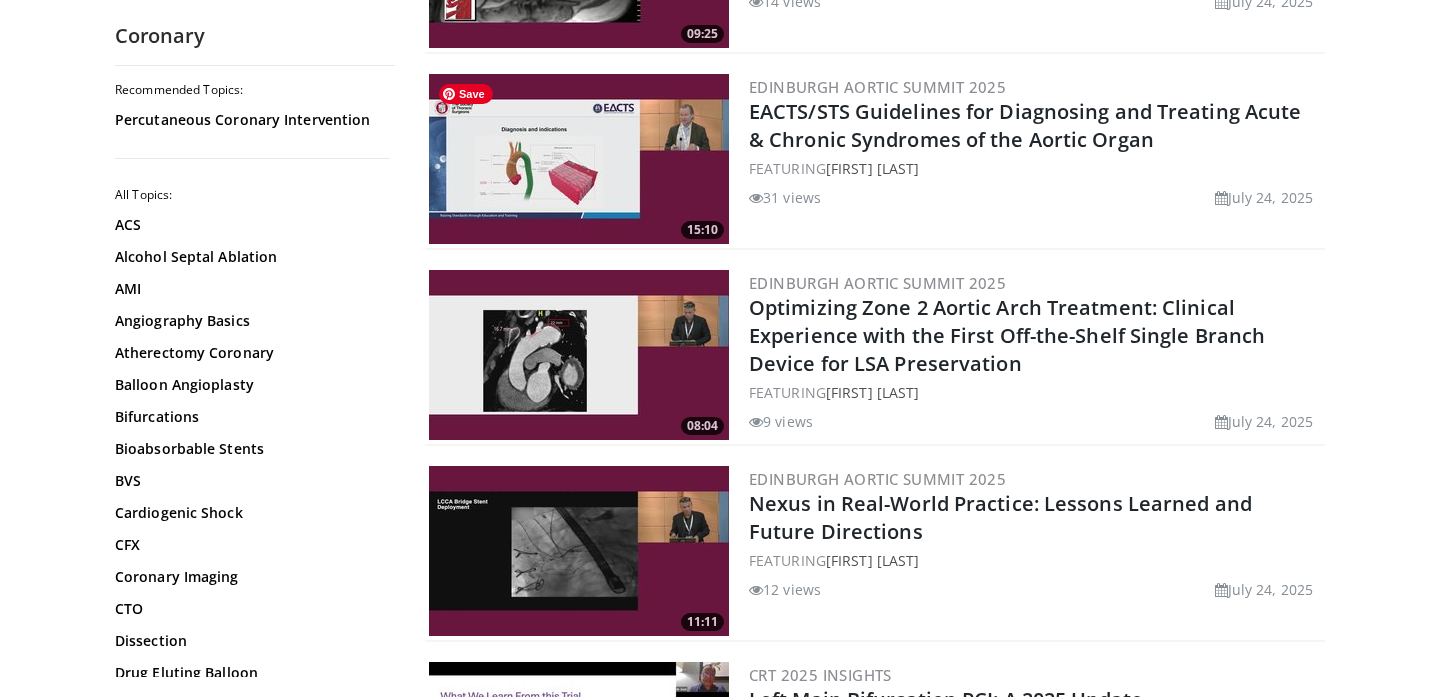 scroll, scrollTop: 3106, scrollLeft: 0, axis: vertical 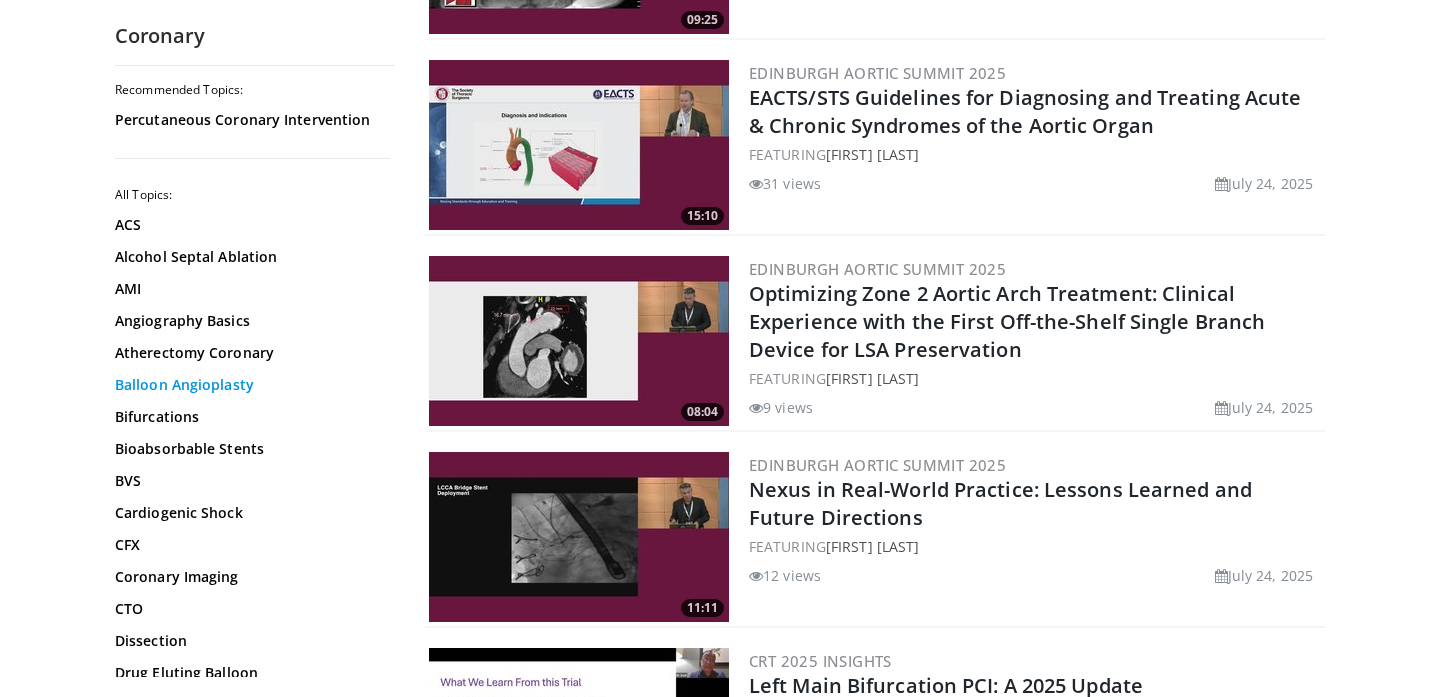click on "Balloon Angioplasty" at bounding box center (250, 385) 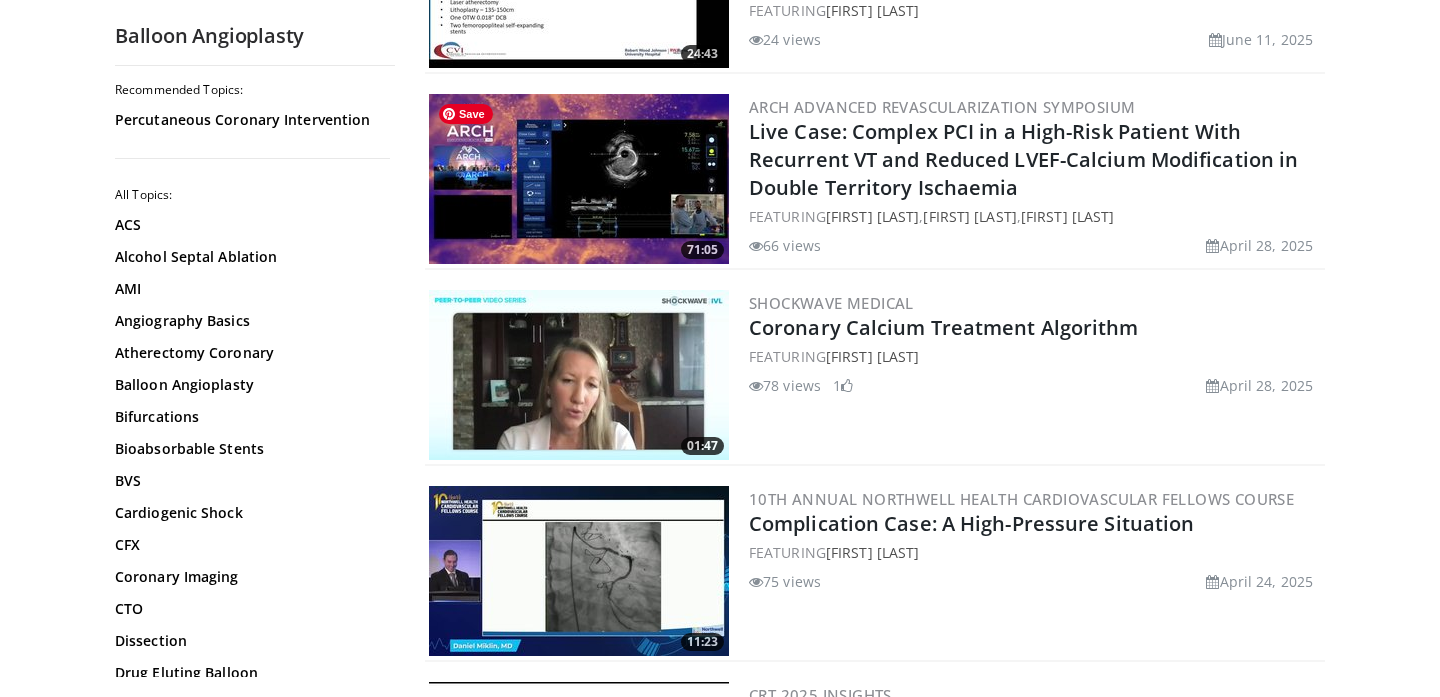 scroll, scrollTop: 528, scrollLeft: 0, axis: vertical 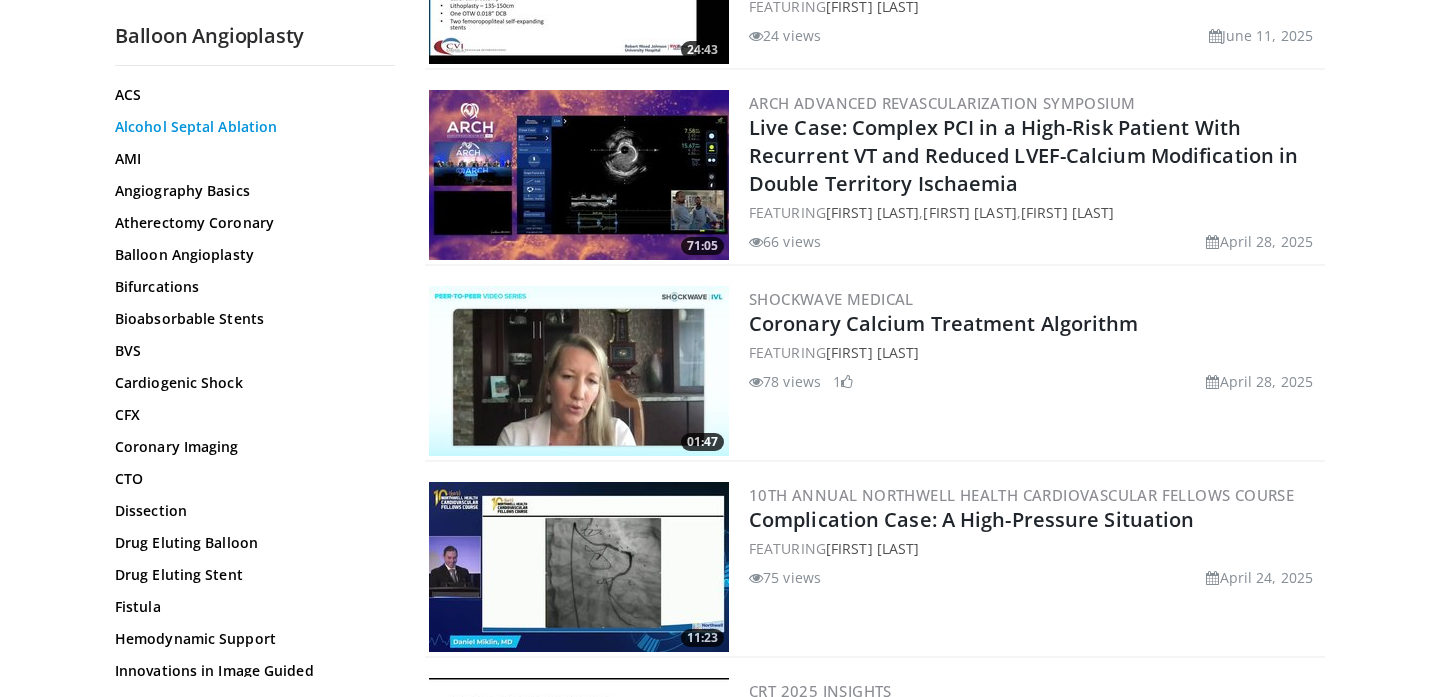 click on "Alcohol Septal Ablation" at bounding box center [250, 127] 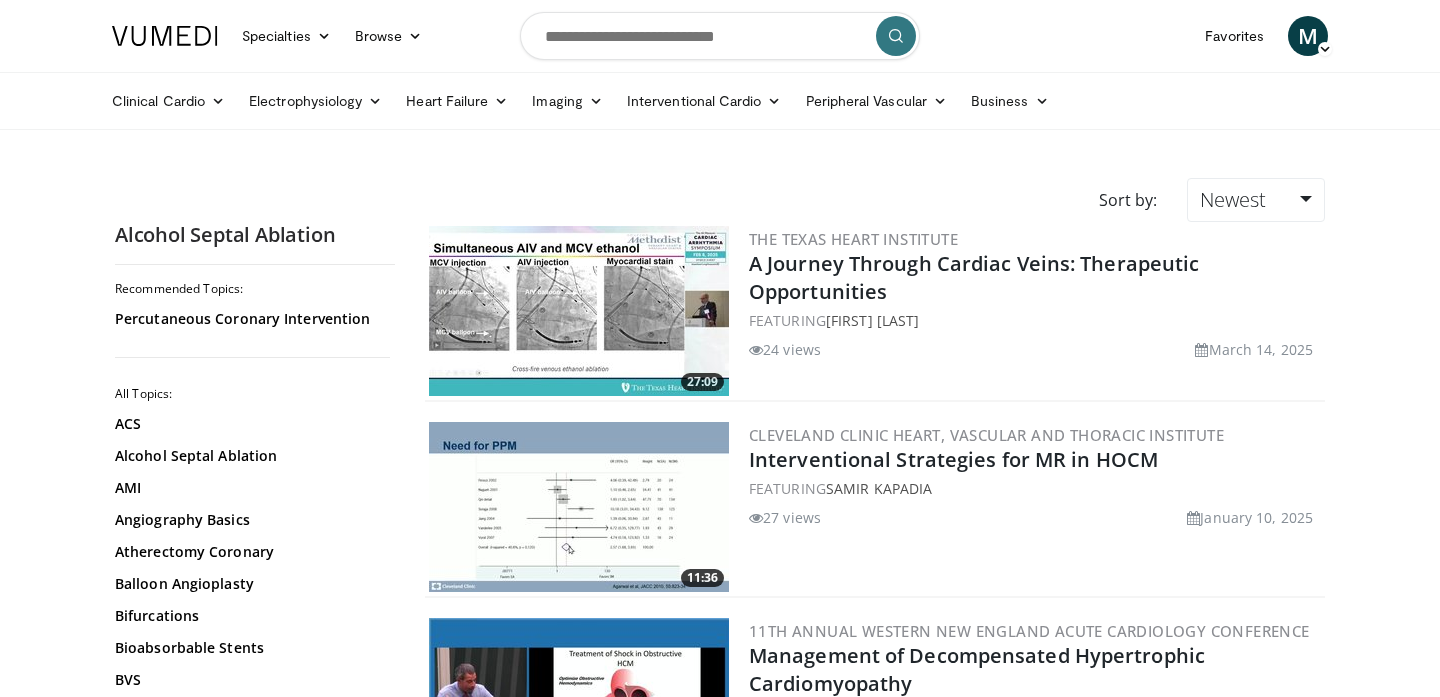 scroll, scrollTop: 0, scrollLeft: 0, axis: both 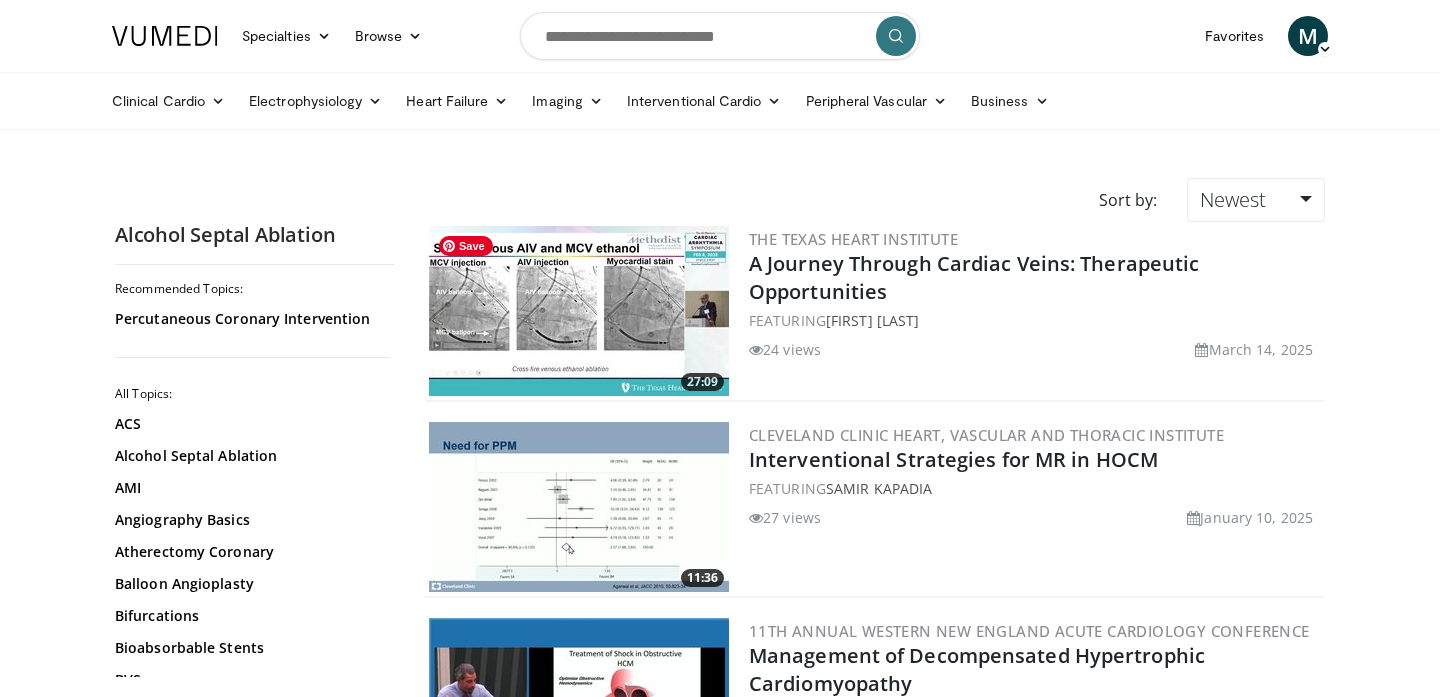 click at bounding box center [579, 311] 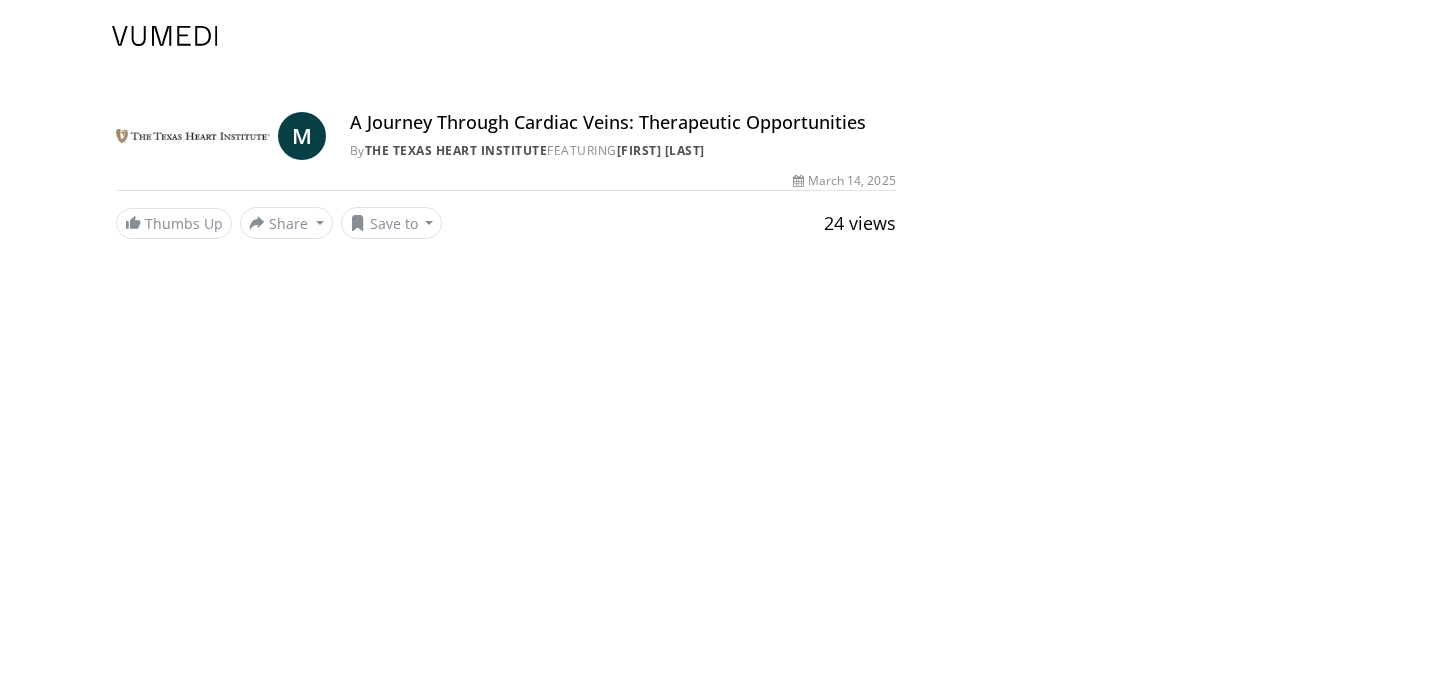 scroll, scrollTop: 0, scrollLeft: 0, axis: both 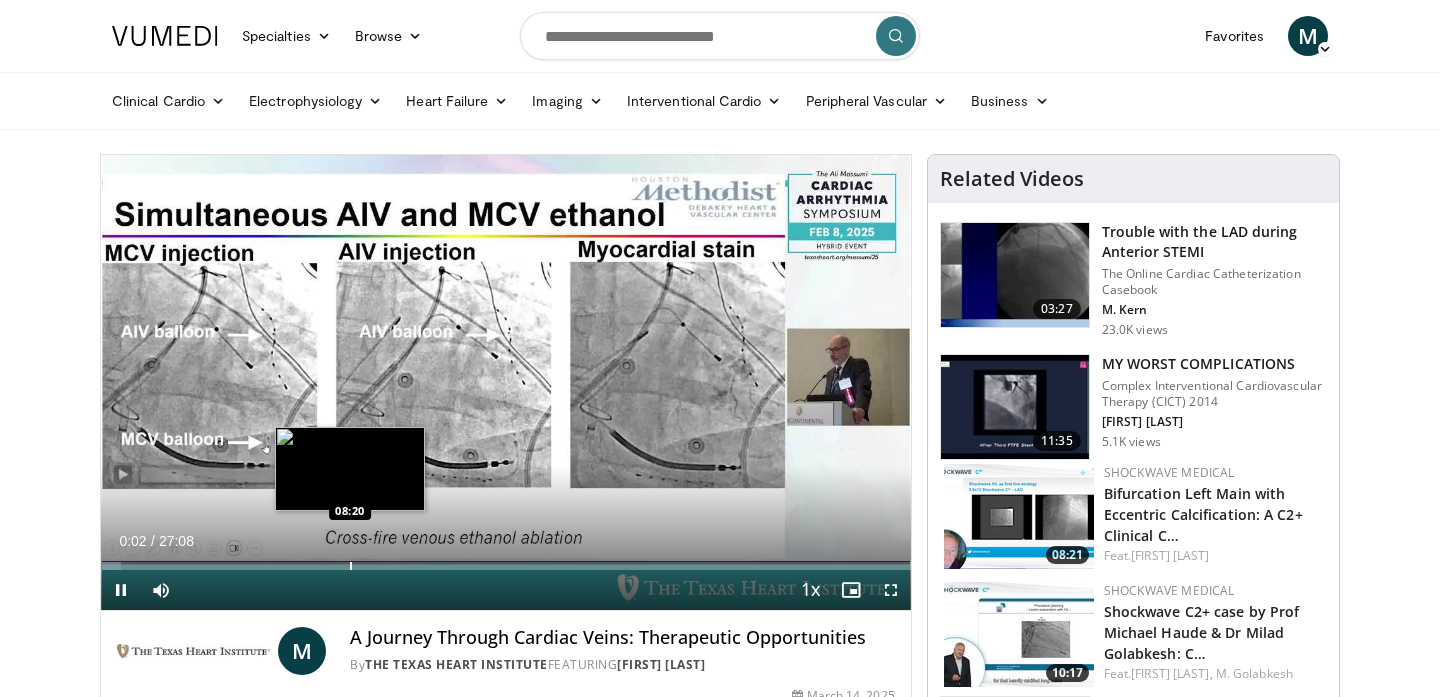 click at bounding box center [351, 566] 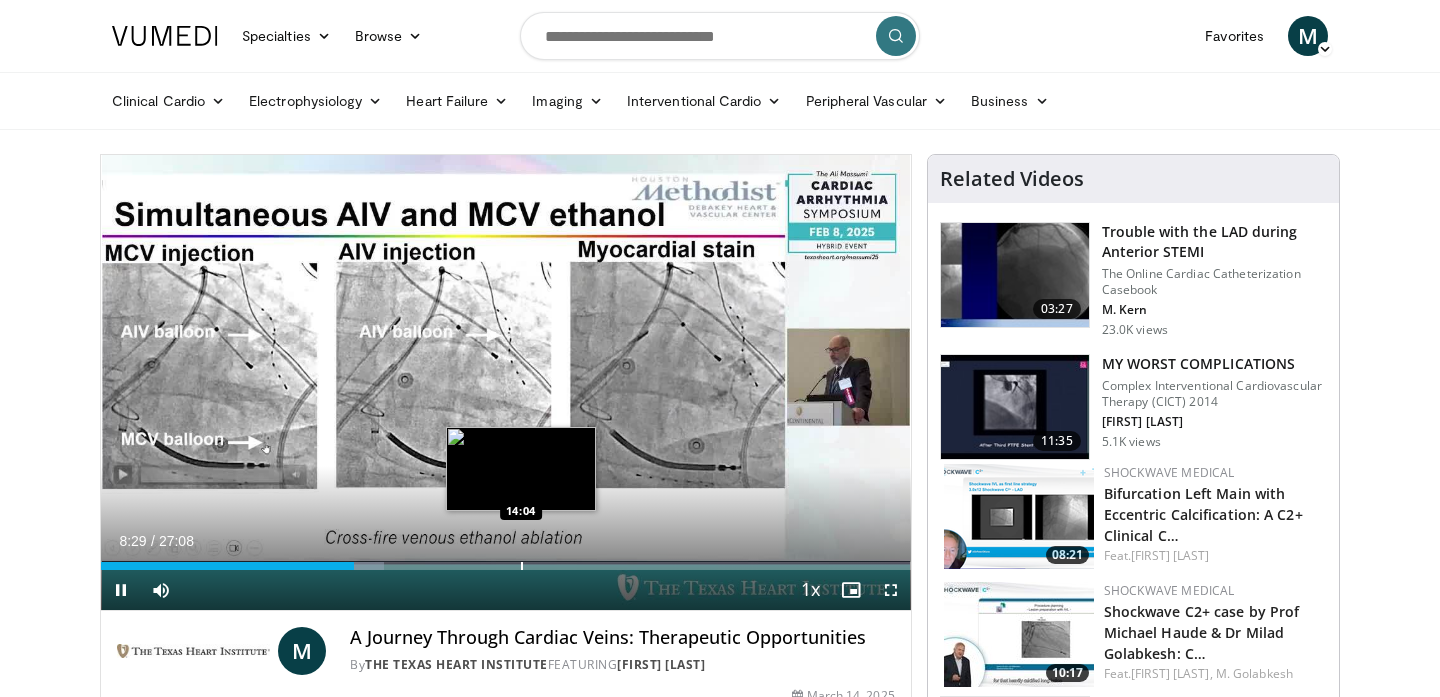 click on "10 seconds
Tap to unmute" at bounding box center [506, 382] 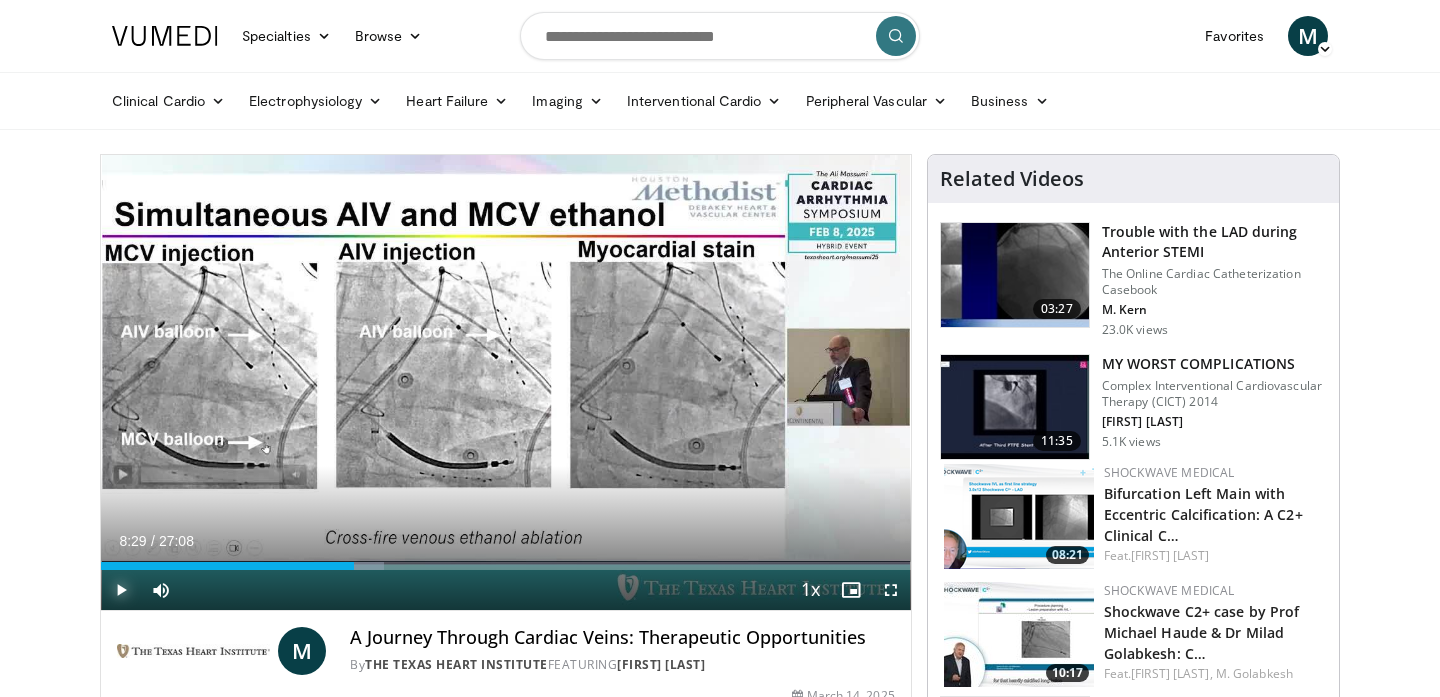 click at bounding box center (121, 590) 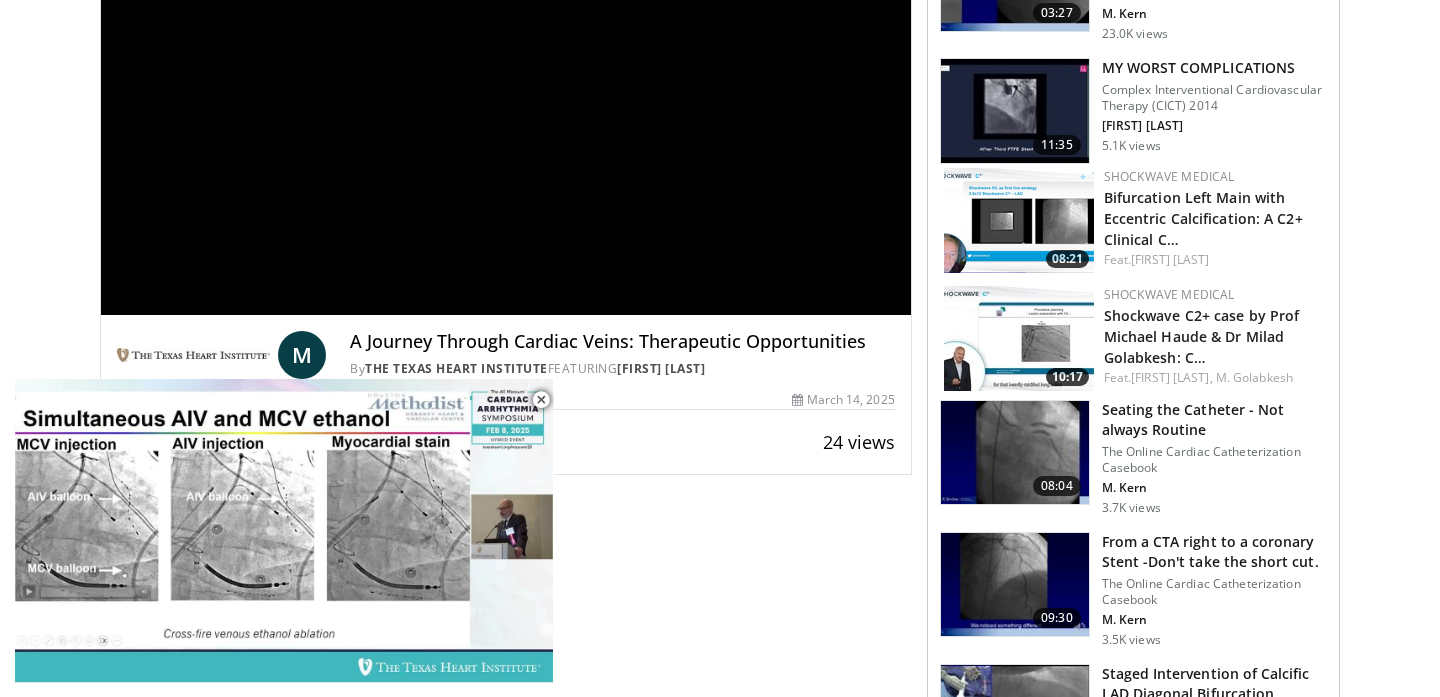 scroll, scrollTop: 297, scrollLeft: 0, axis: vertical 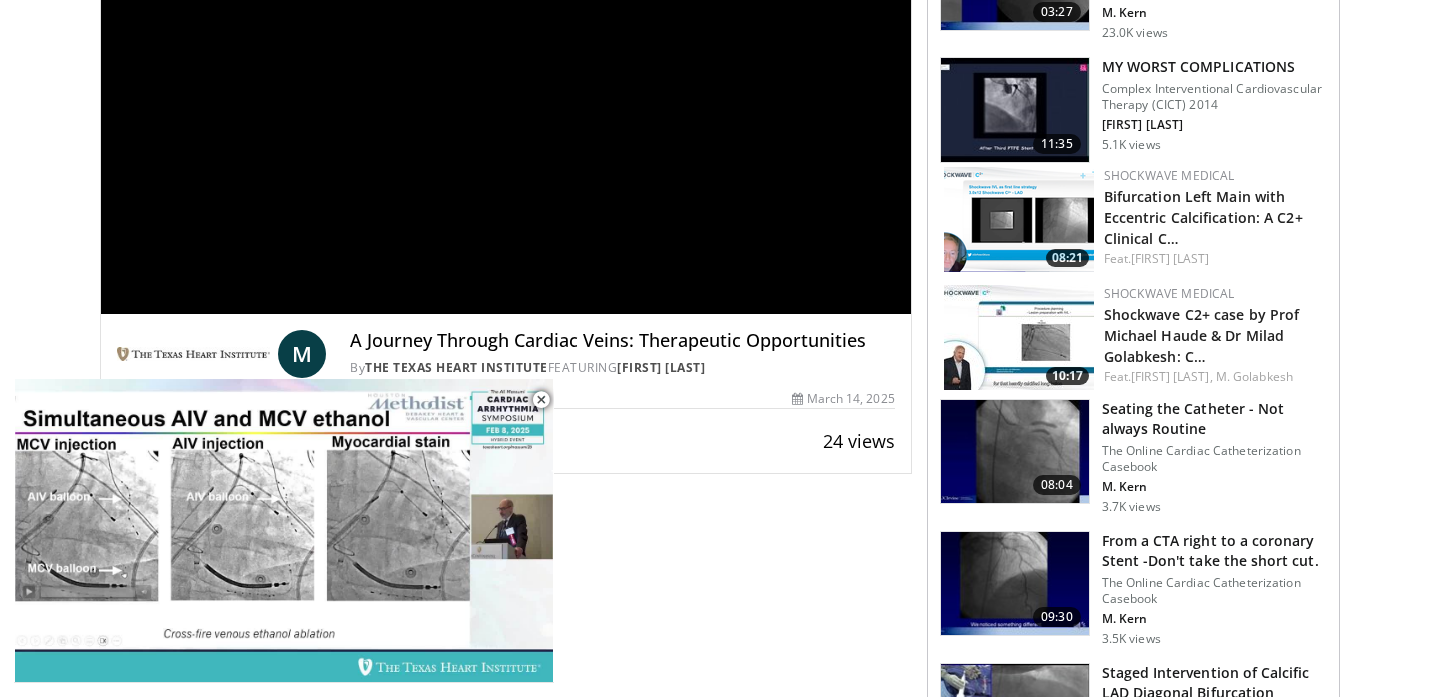 click at bounding box center [1015, 584] 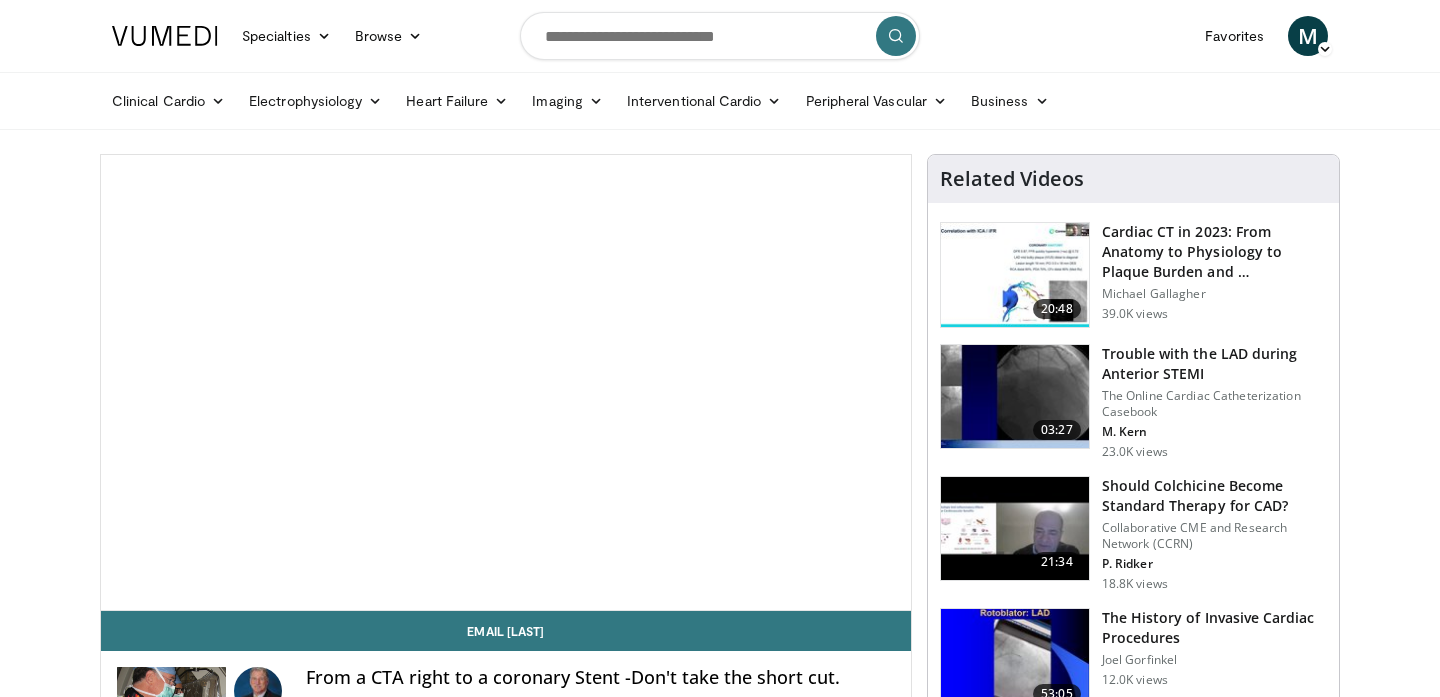 scroll, scrollTop: 0, scrollLeft: 0, axis: both 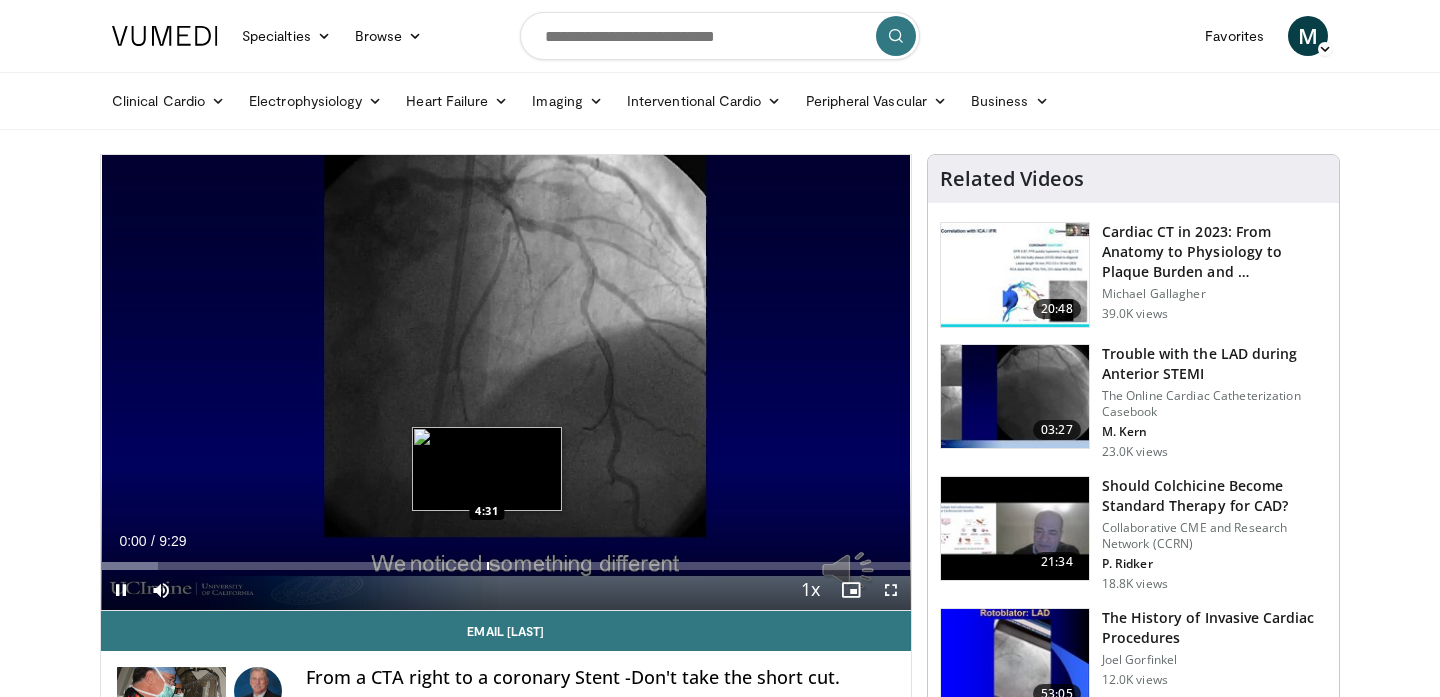 click at bounding box center (488, 566) 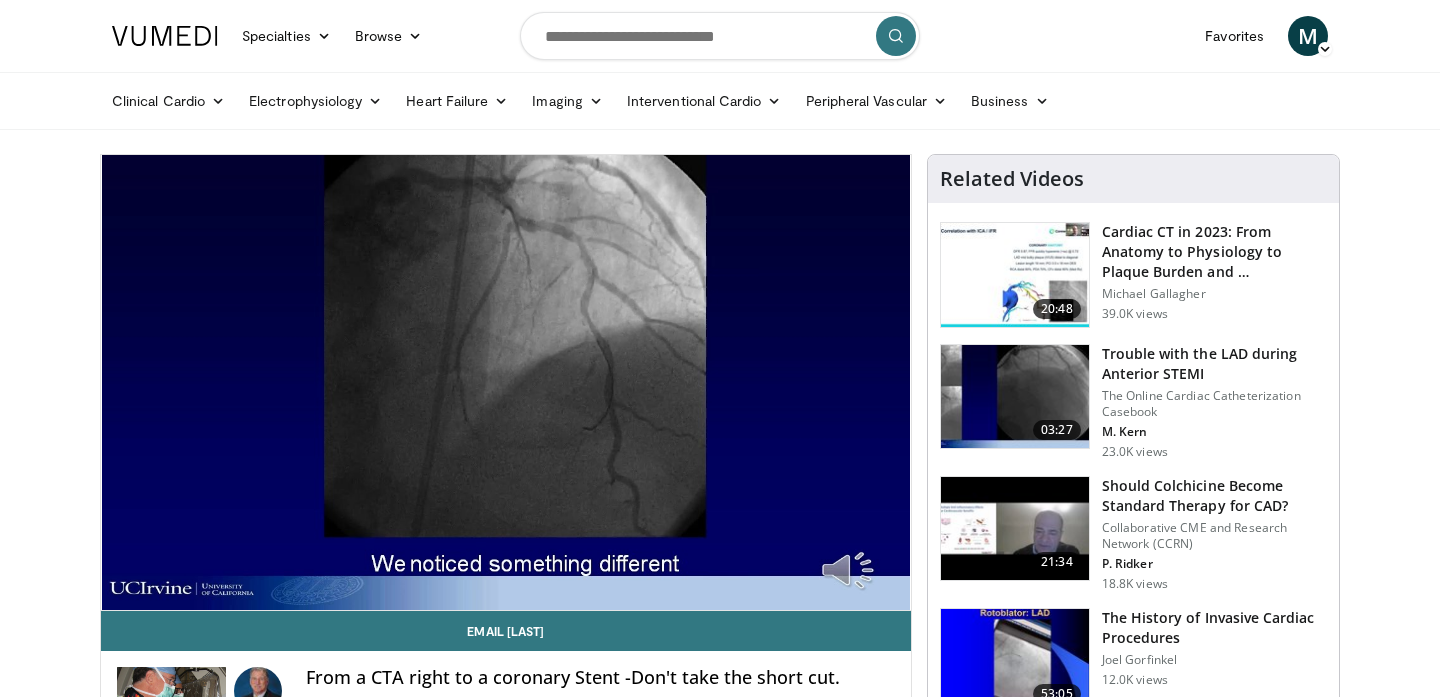 click on "Specialties
Adult & Family Medicine
Allergy, Asthma, Immunology
Anesthesiology
Cardiology
Dental
Dermatology
Endocrinology
Gastroenterology & Hepatology
General Surgery
Hematology & Oncology
Infectious Disease
Nephrology
Neurology
Neurosurgery
Obstetrics & Gynecology
Ophthalmology
Oral Maxillofacial
Orthopaedics
Otolaryngology
Pediatrics
Plastic Surgery
Podiatry
Psychiatry
Pulmonology
Radiation Oncology
Radiology
Rheumatology
Urology" at bounding box center [720, 2122] 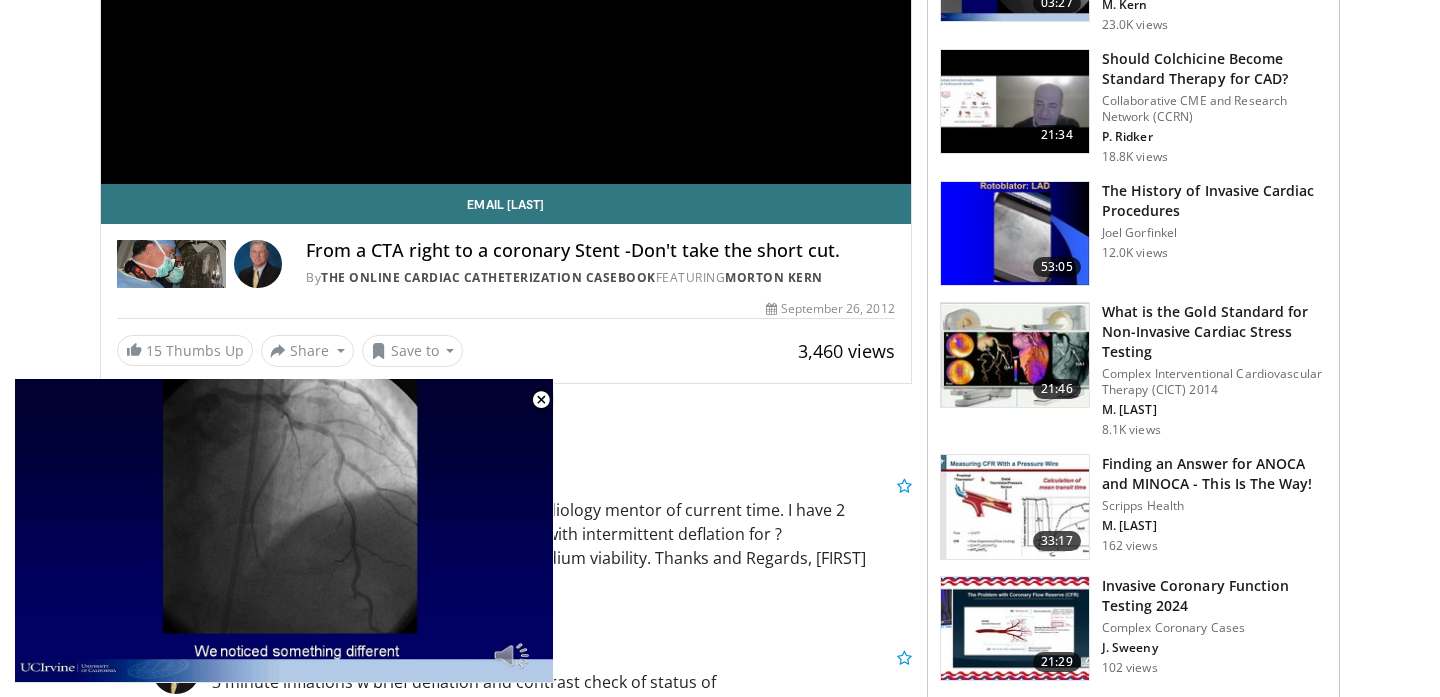 scroll, scrollTop: 567, scrollLeft: 0, axis: vertical 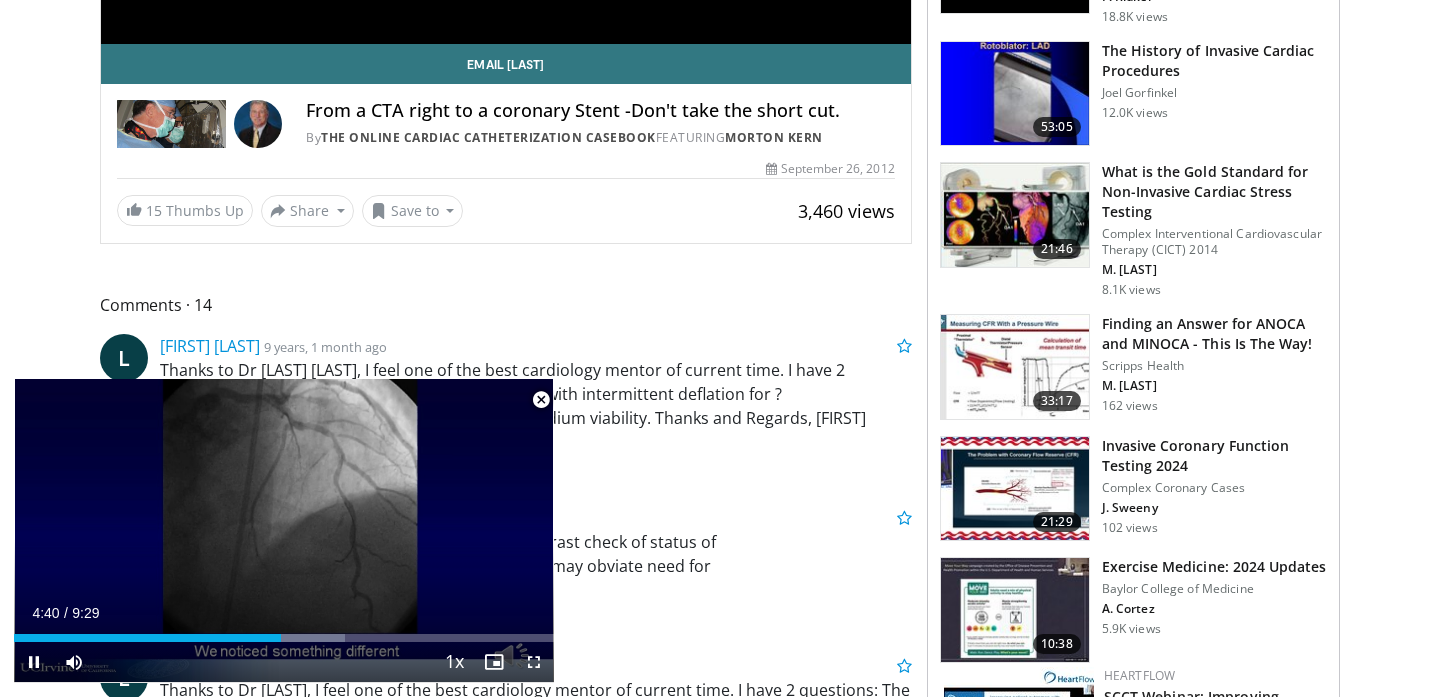 click at bounding box center (541, 400) 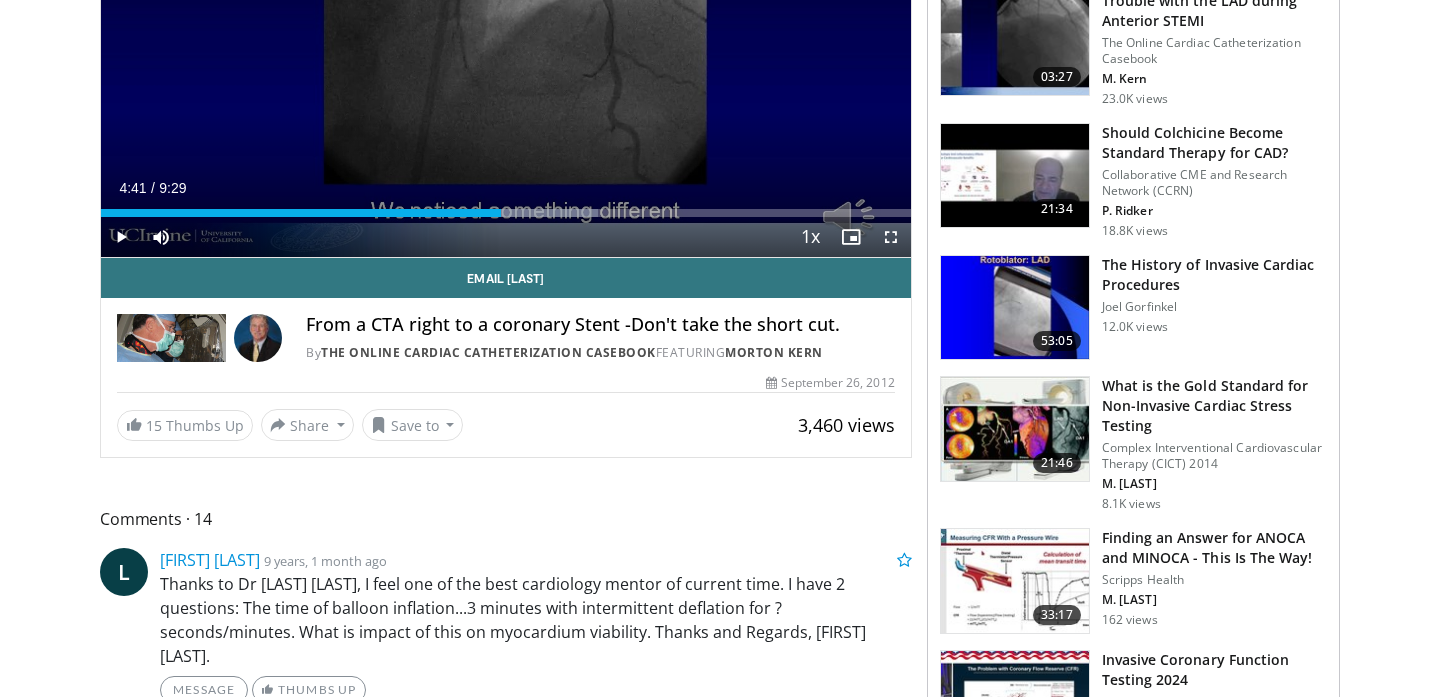 scroll, scrollTop: 0, scrollLeft: 0, axis: both 